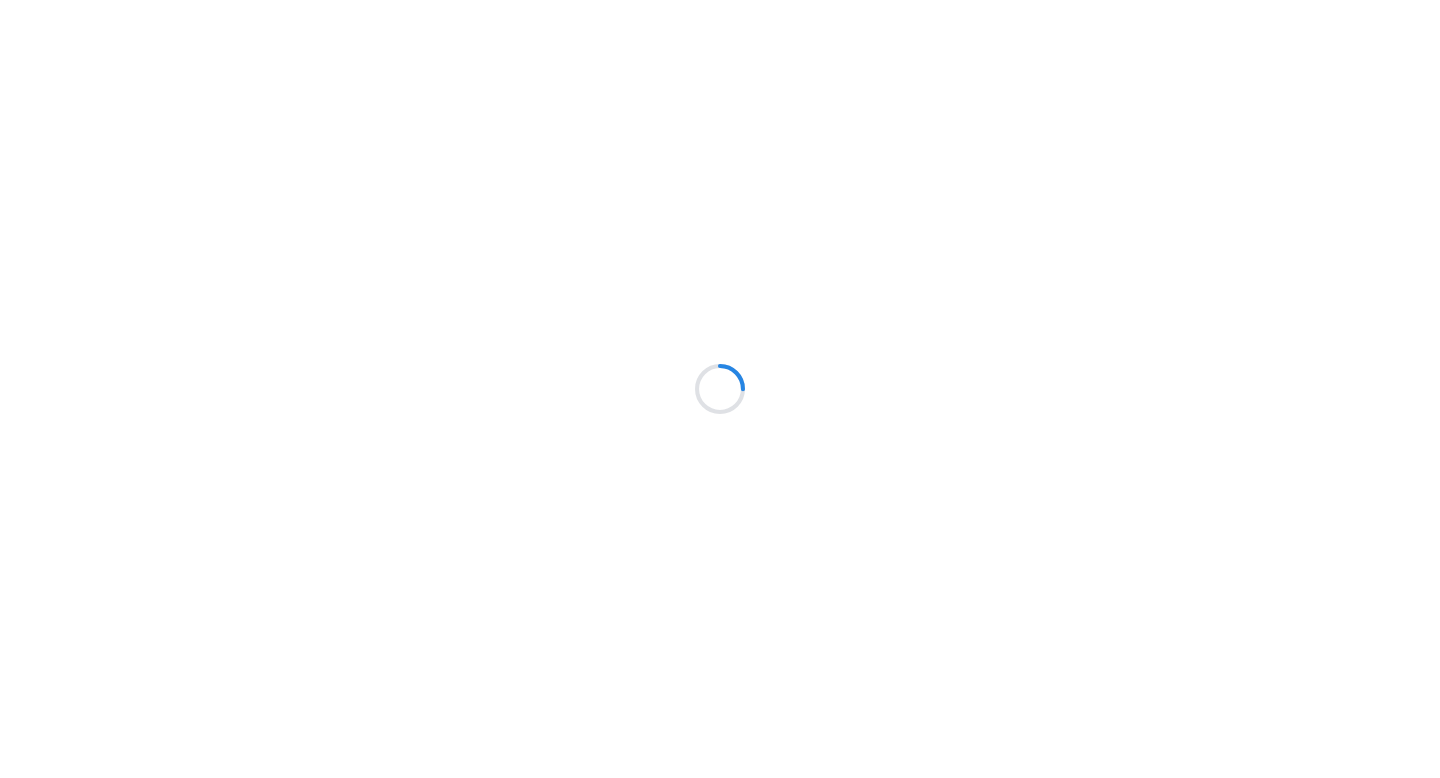 scroll, scrollTop: 0, scrollLeft: 0, axis: both 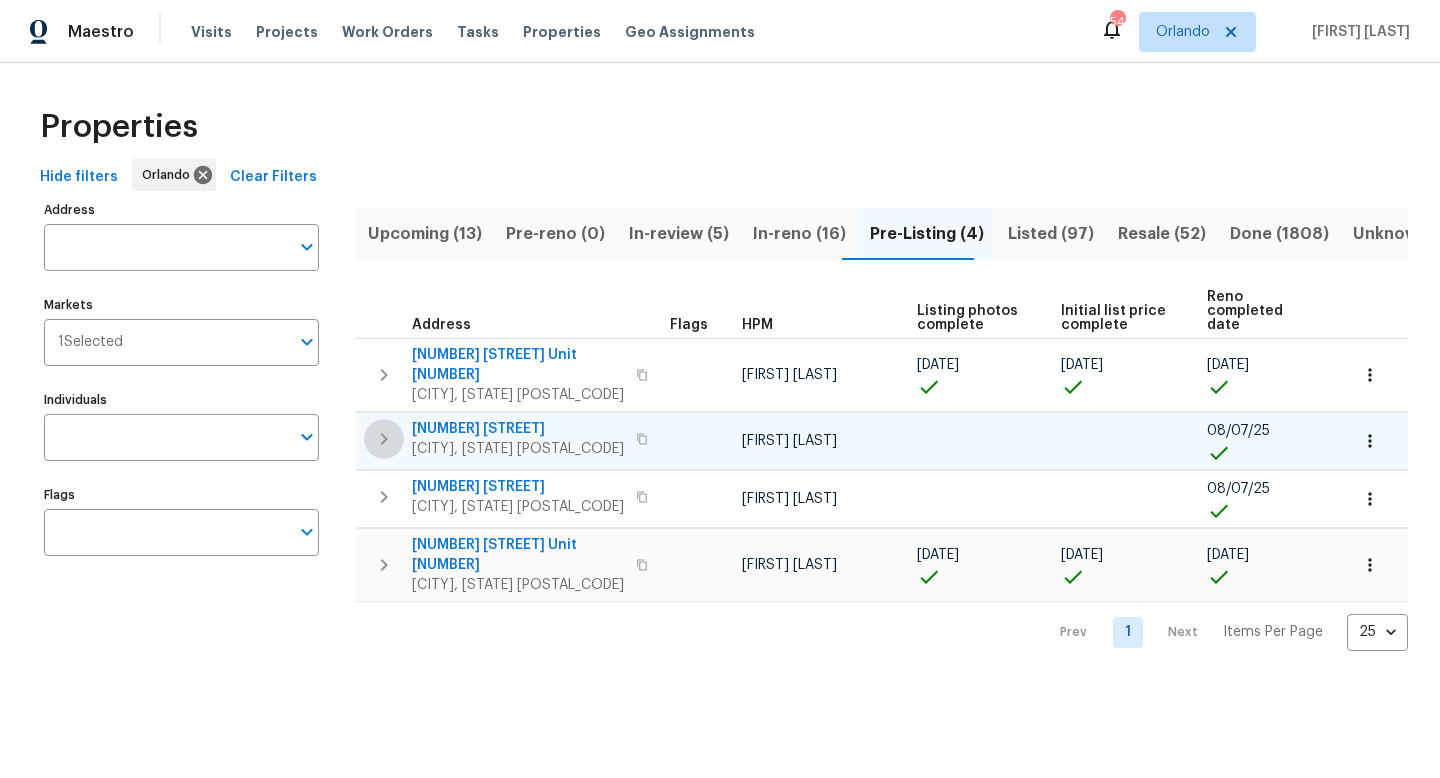 click 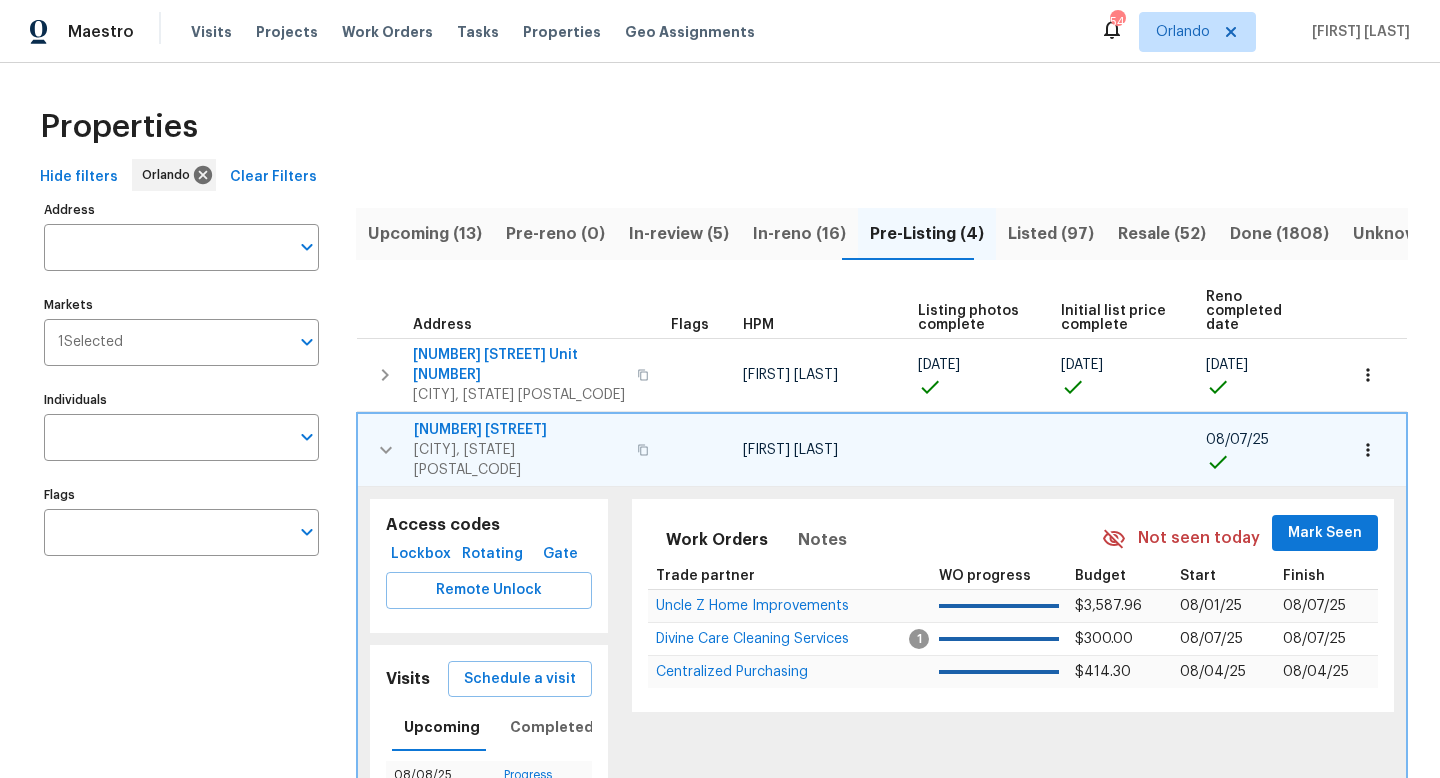 click on "363 Alcove Dr" at bounding box center [519, 430] 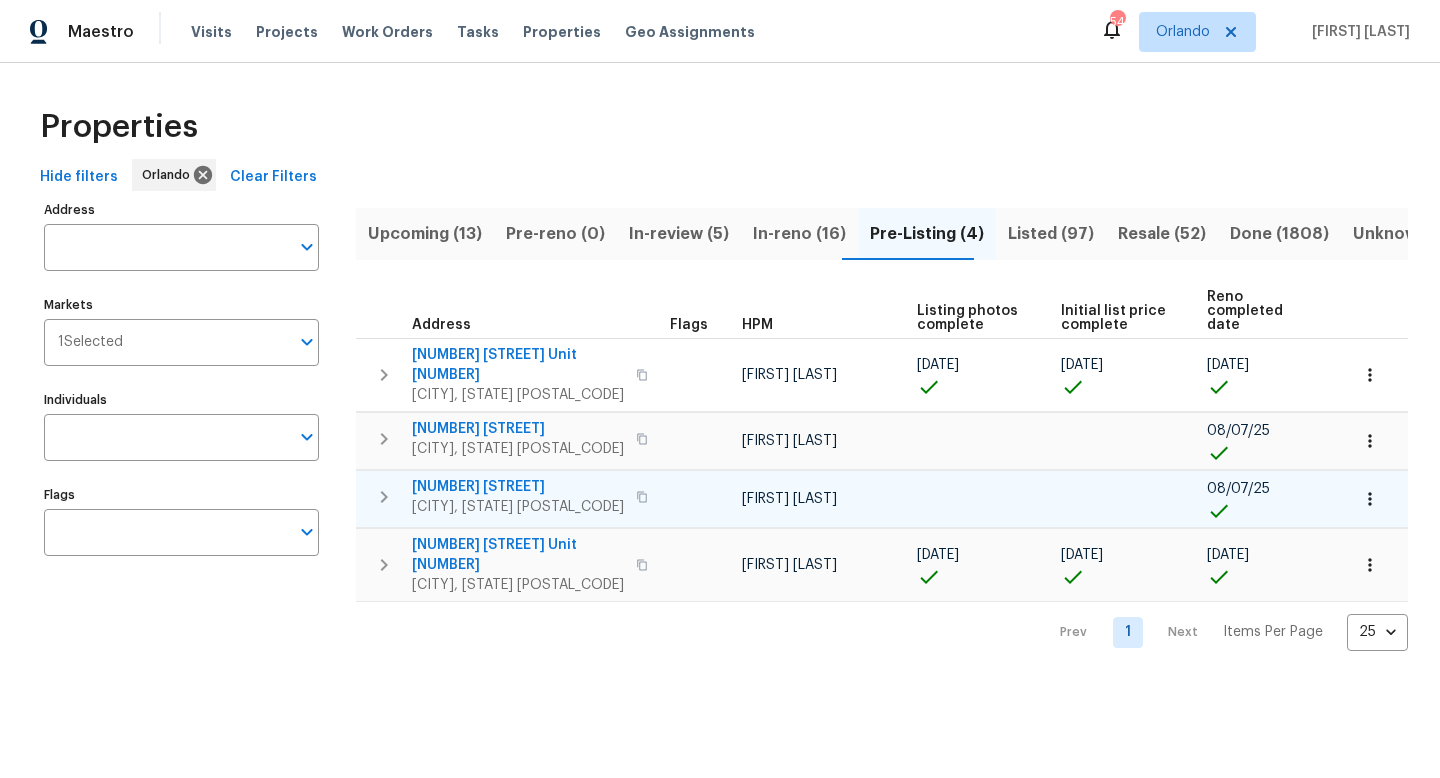 click 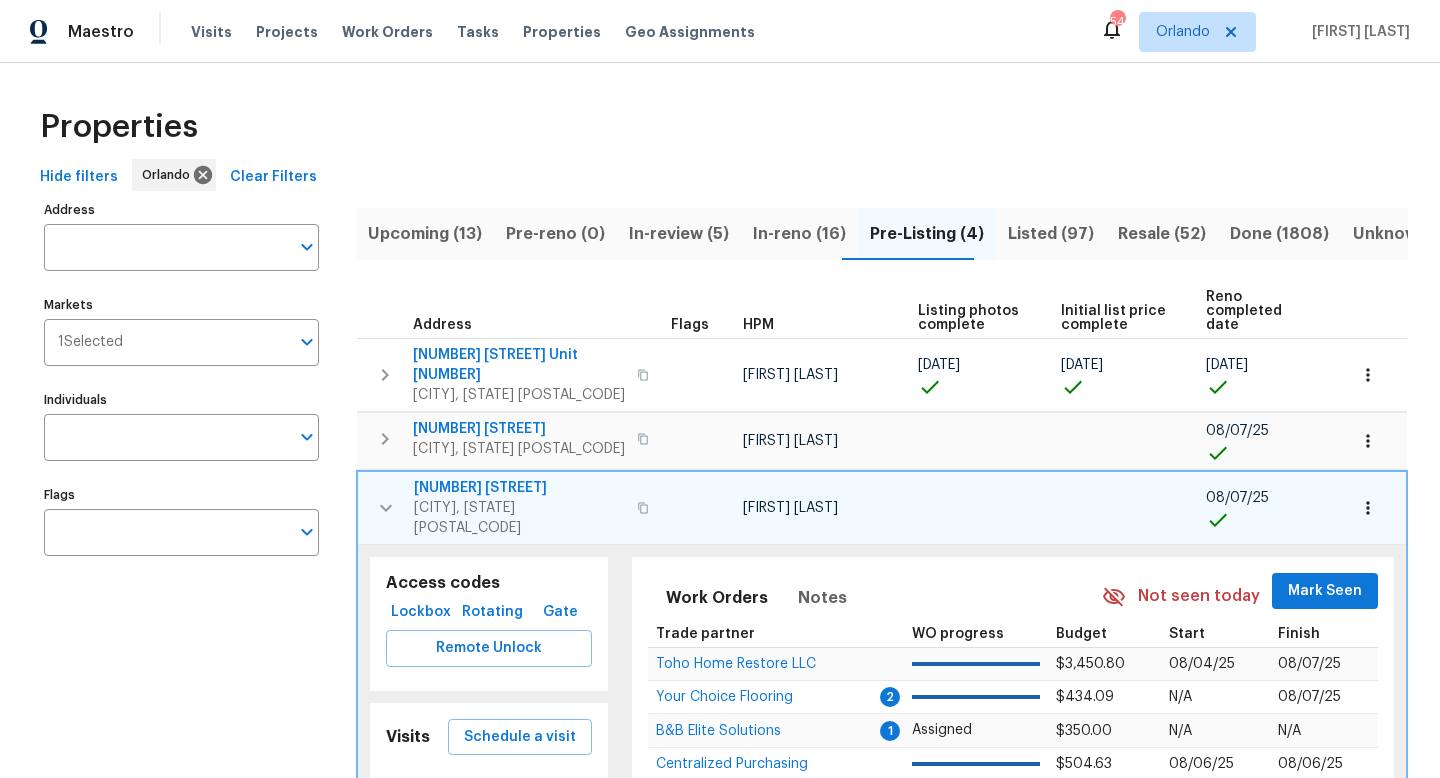click on "4649 Belle Grv" at bounding box center [519, 488] 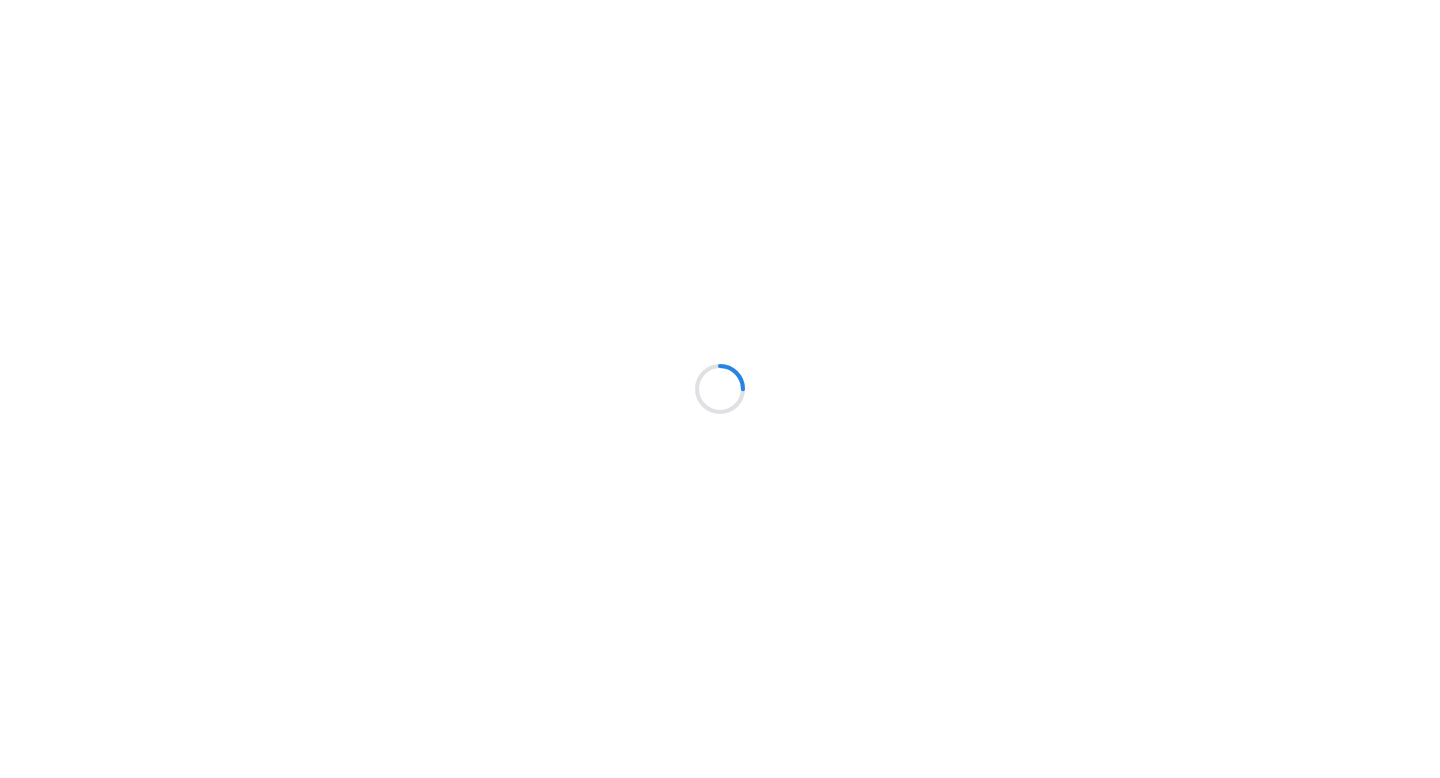 scroll, scrollTop: 0, scrollLeft: 0, axis: both 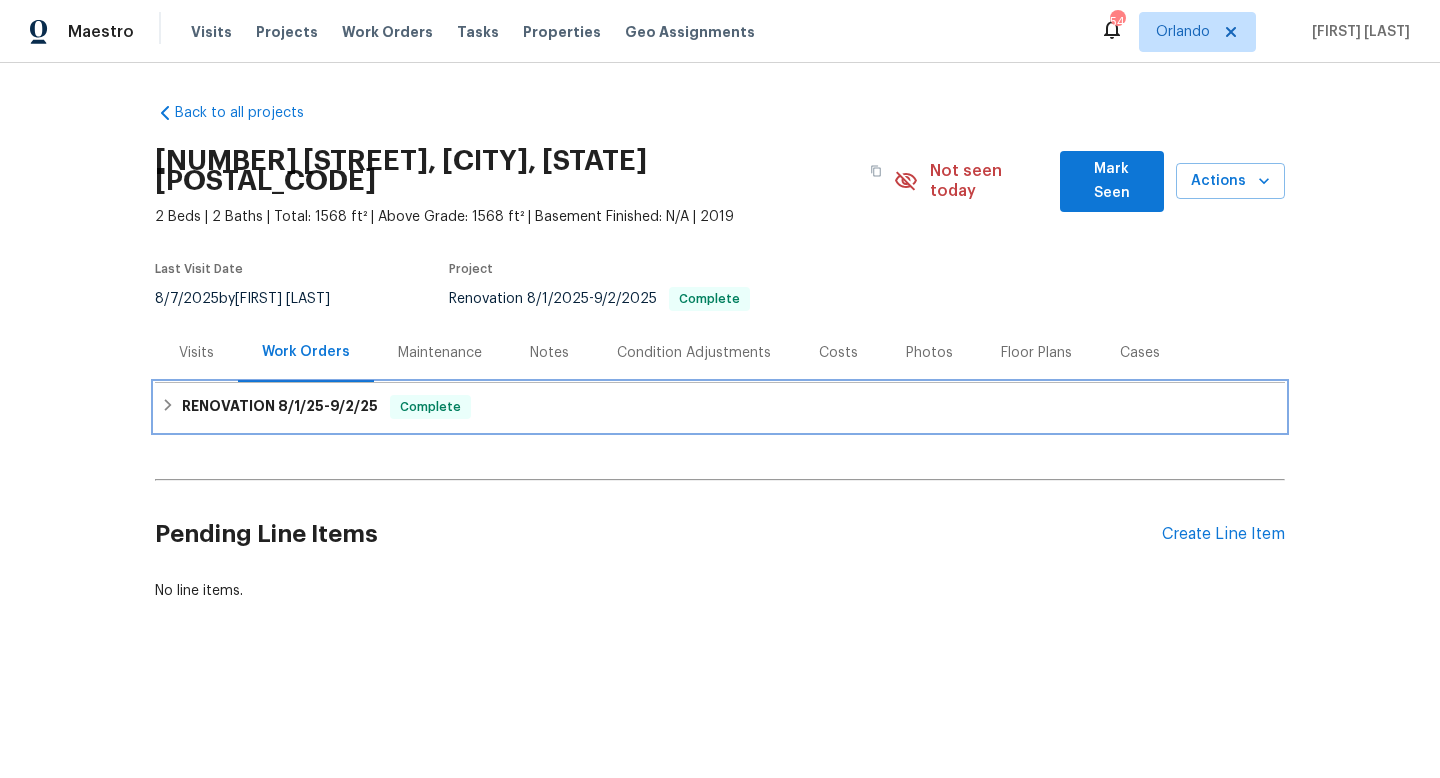 click 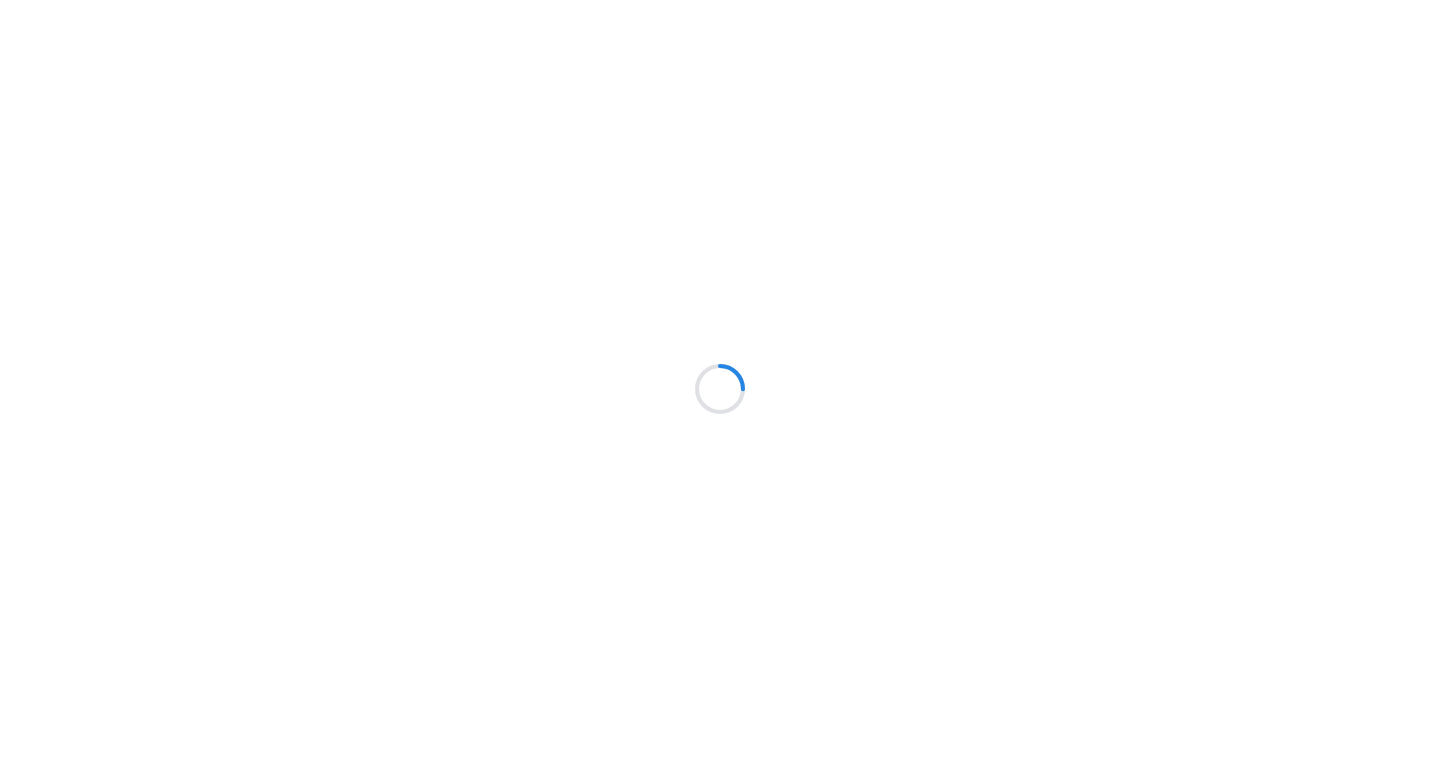 scroll, scrollTop: 0, scrollLeft: 0, axis: both 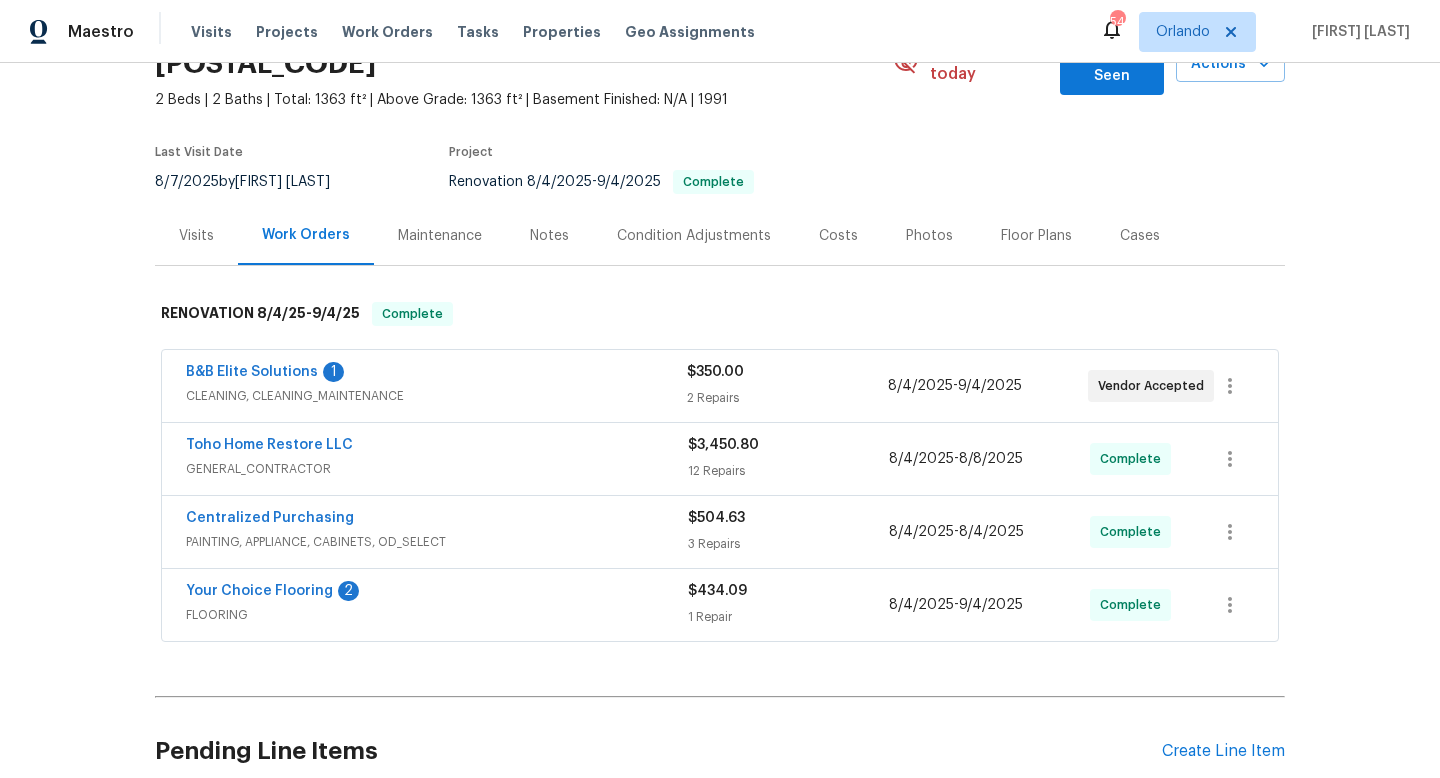 click on "Your Choice Flooring 2" at bounding box center (437, 593) 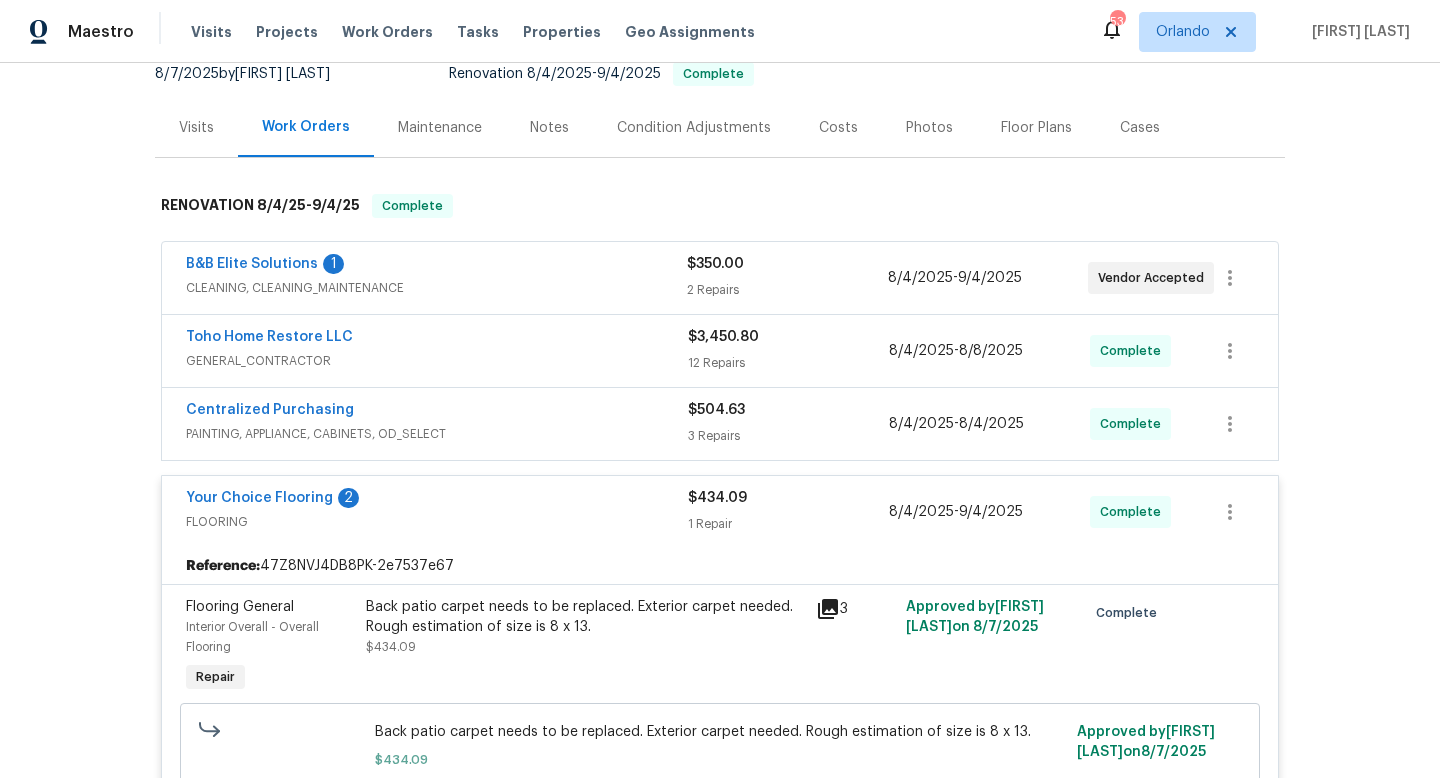 scroll, scrollTop: 204, scrollLeft: 0, axis: vertical 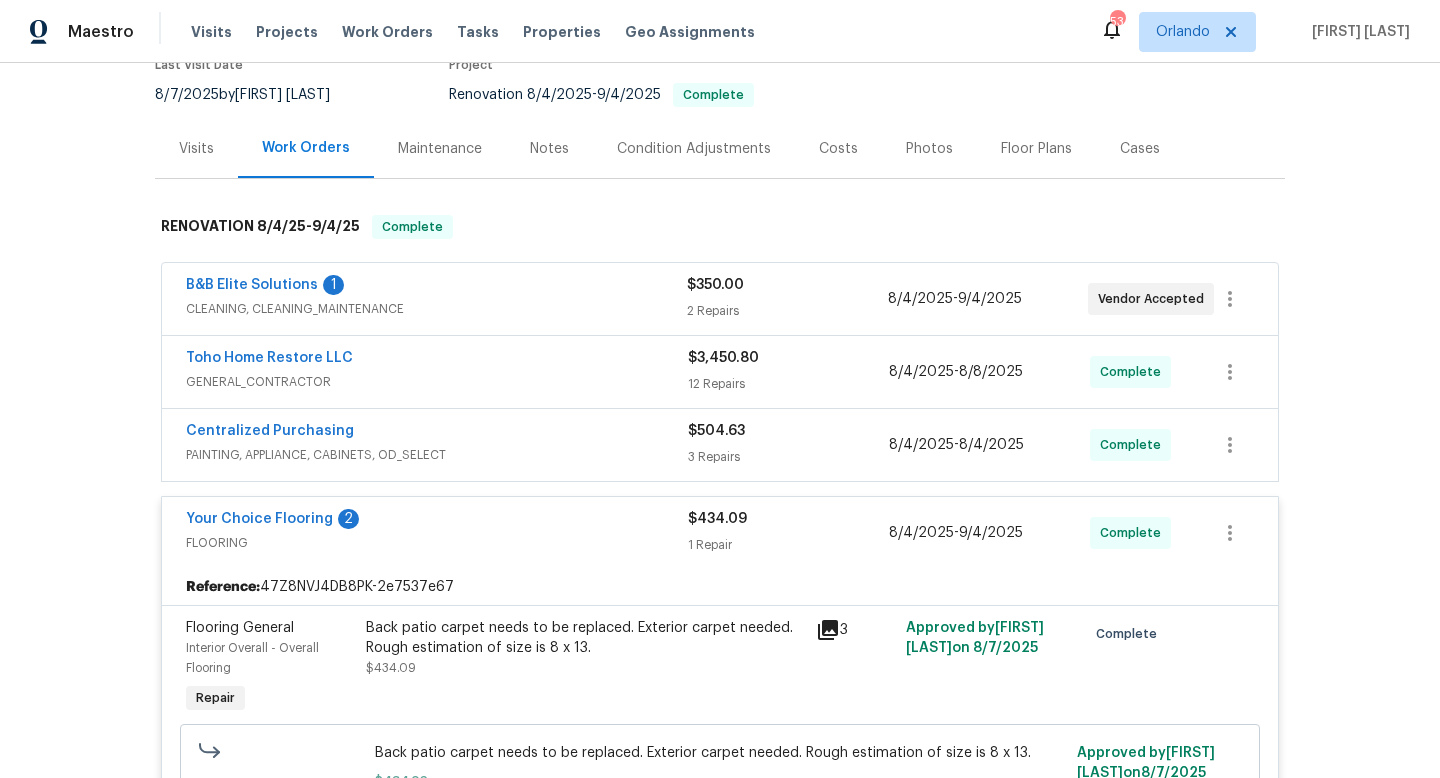 click on "GENERAL_CONTRACTOR" at bounding box center [437, 382] 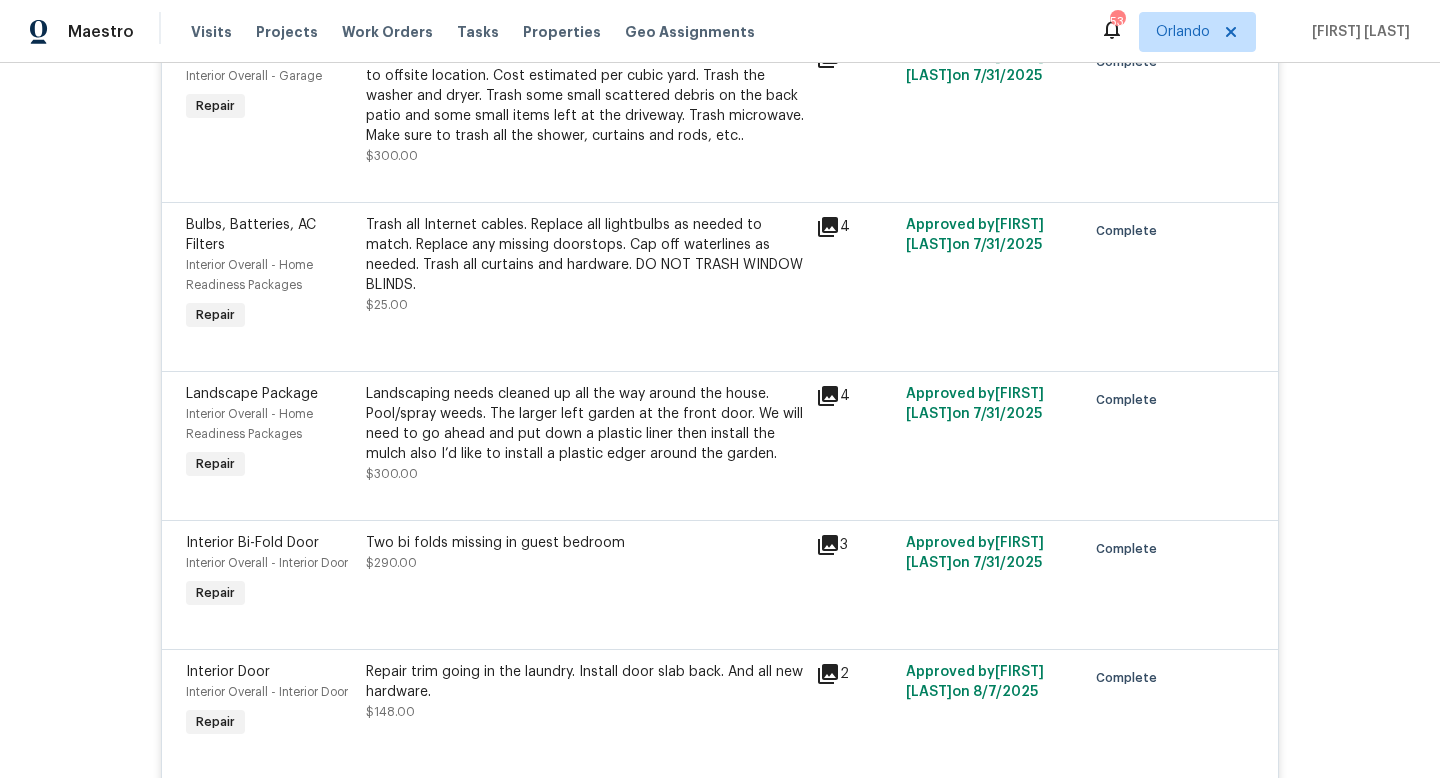 scroll, scrollTop: 891, scrollLeft: 0, axis: vertical 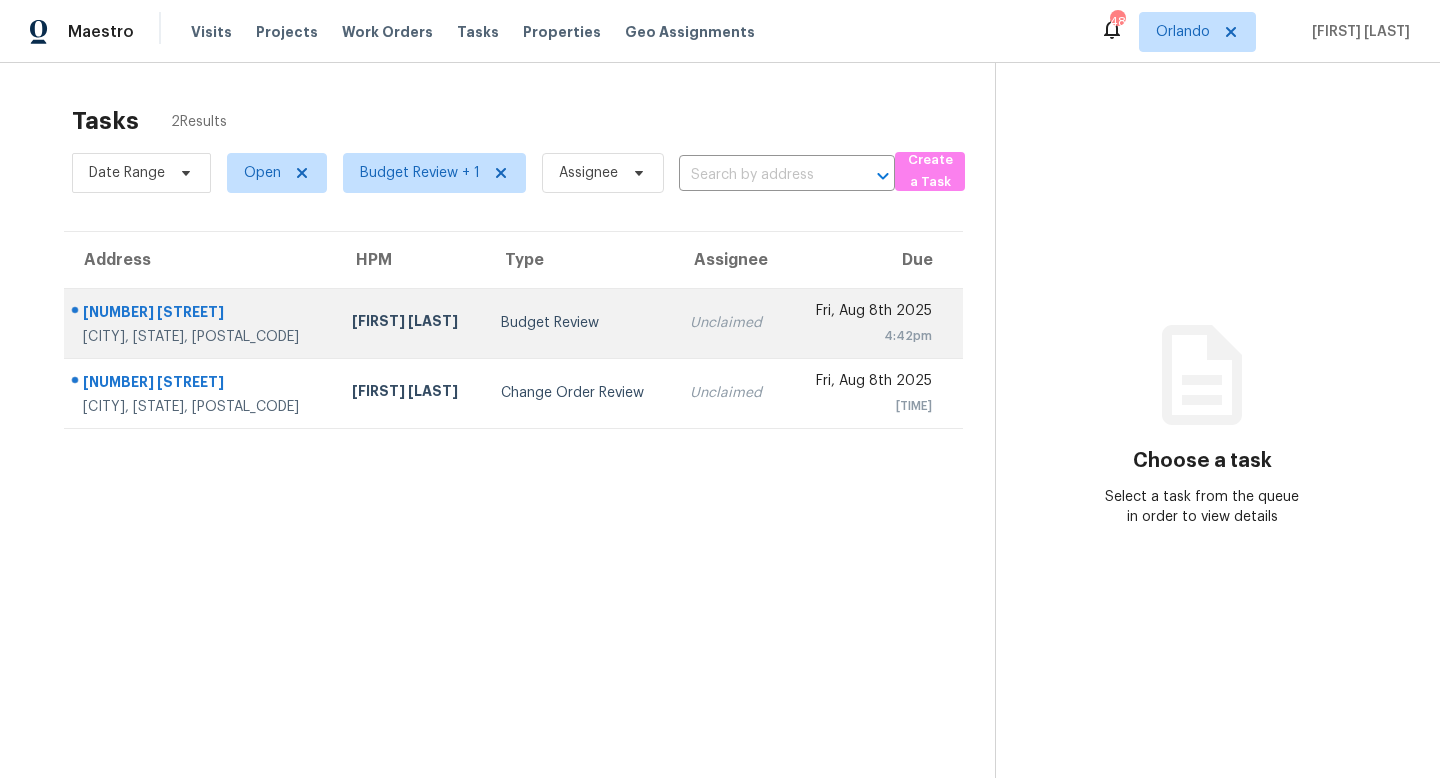 click on "Budget Review" at bounding box center [579, 323] 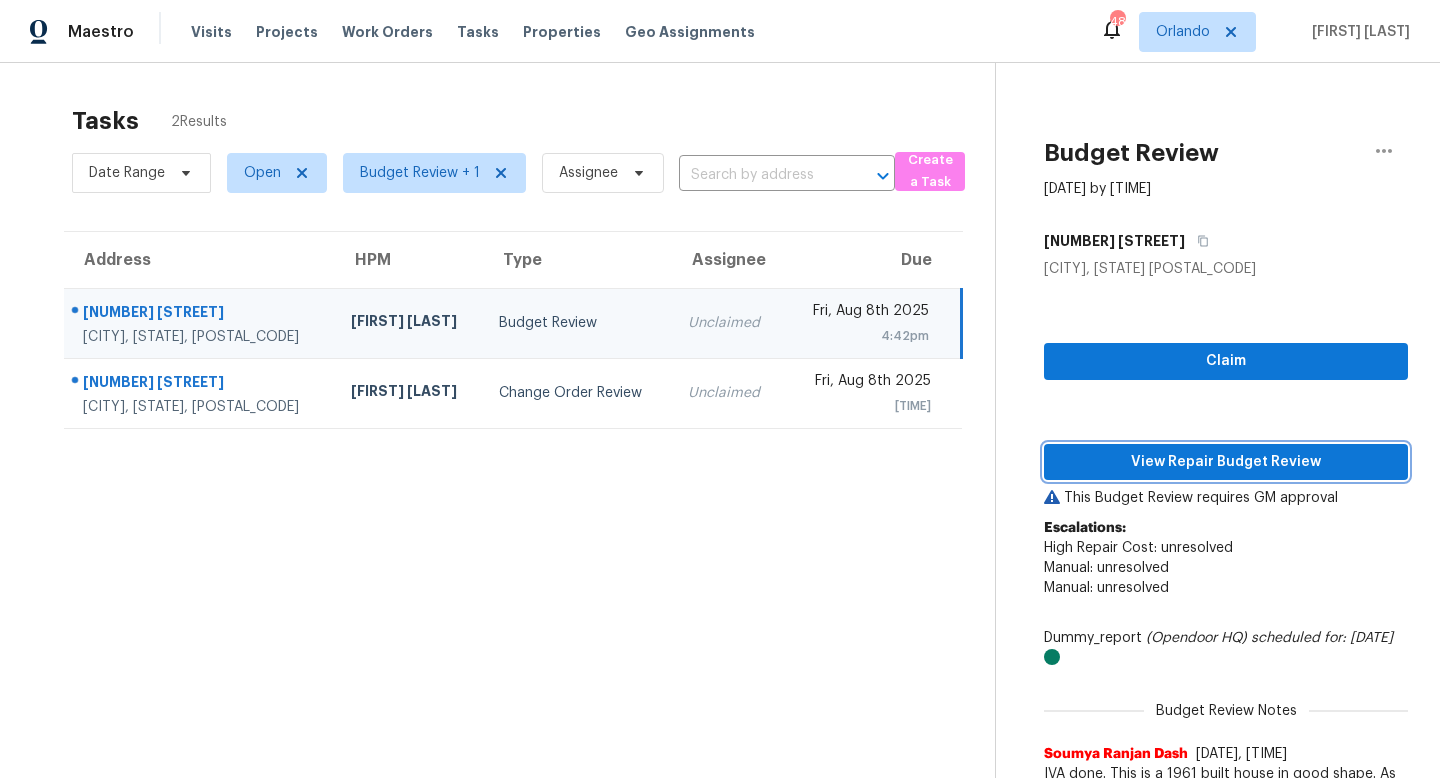 click on "View Repair Budget Review" at bounding box center (1226, 462) 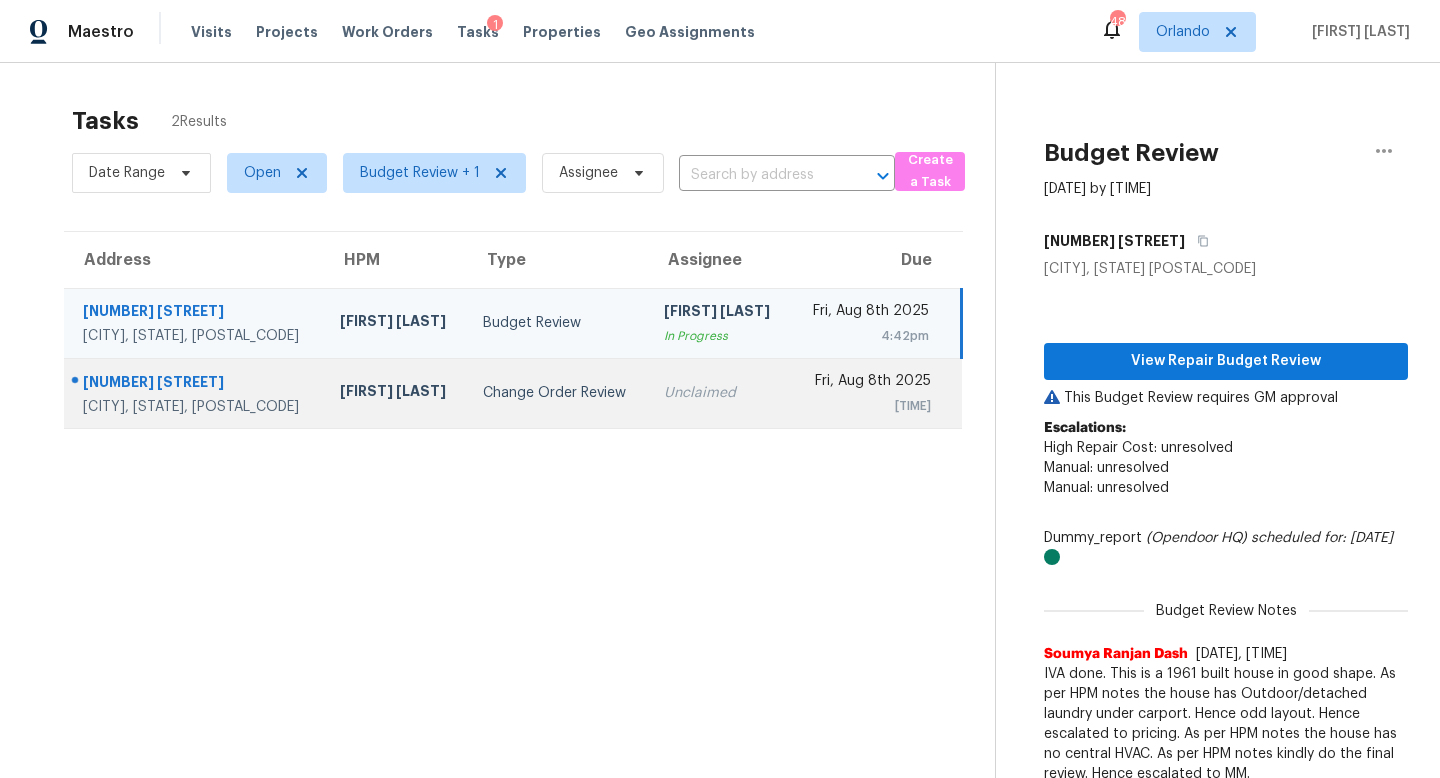 click on "Change Order Review" at bounding box center [557, 393] 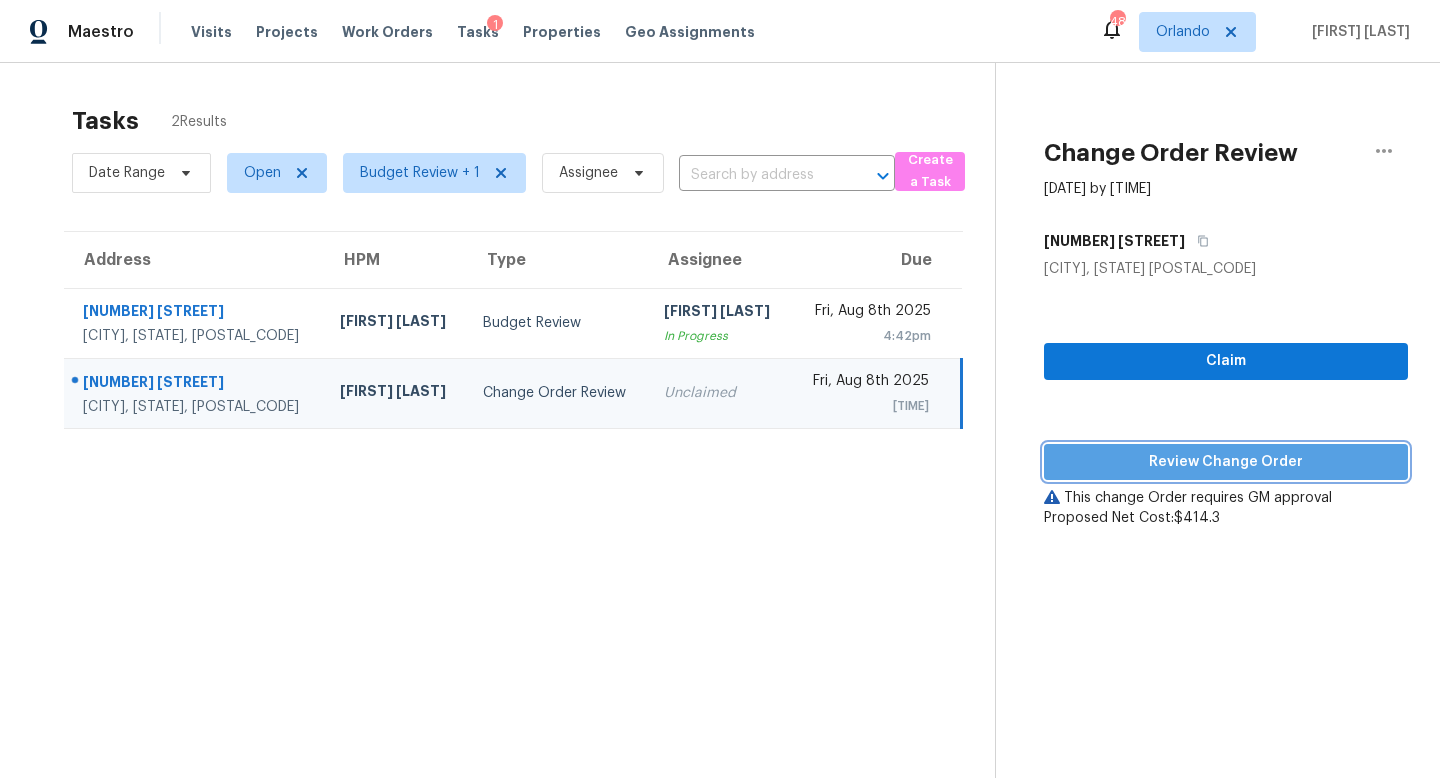 click on "Review Change Order" at bounding box center [1226, 462] 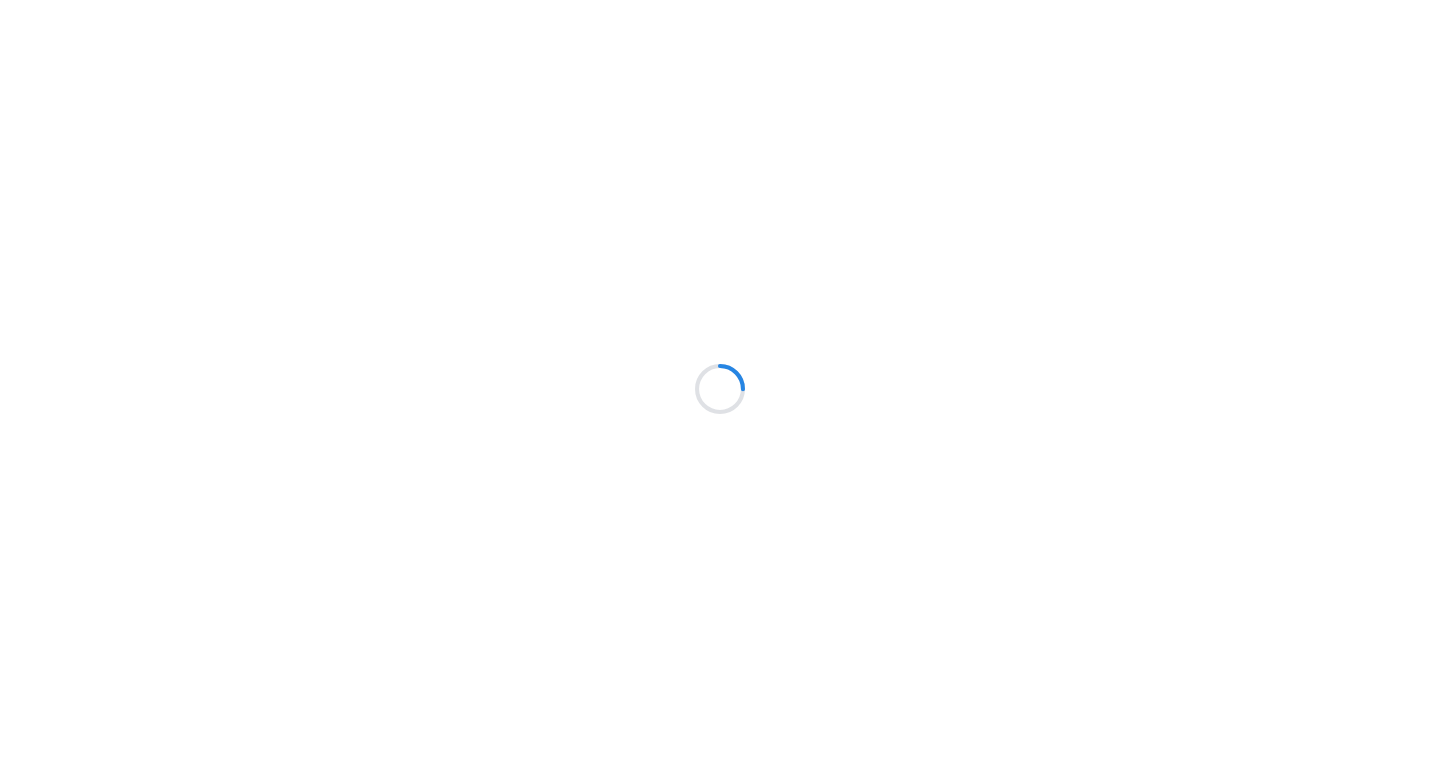 scroll, scrollTop: 0, scrollLeft: 0, axis: both 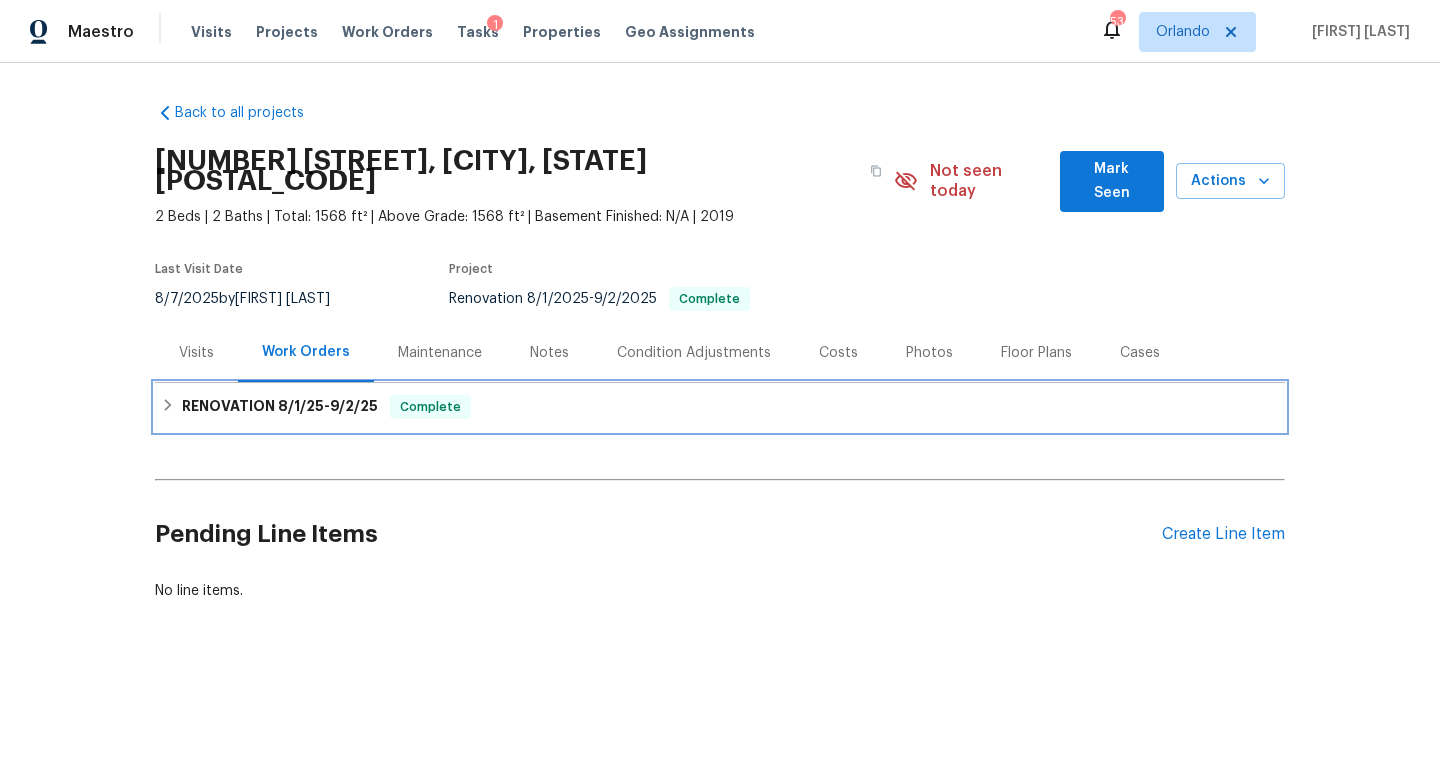 click on "RENOVATION   8/1/25  -  9/2/25" at bounding box center (280, 407) 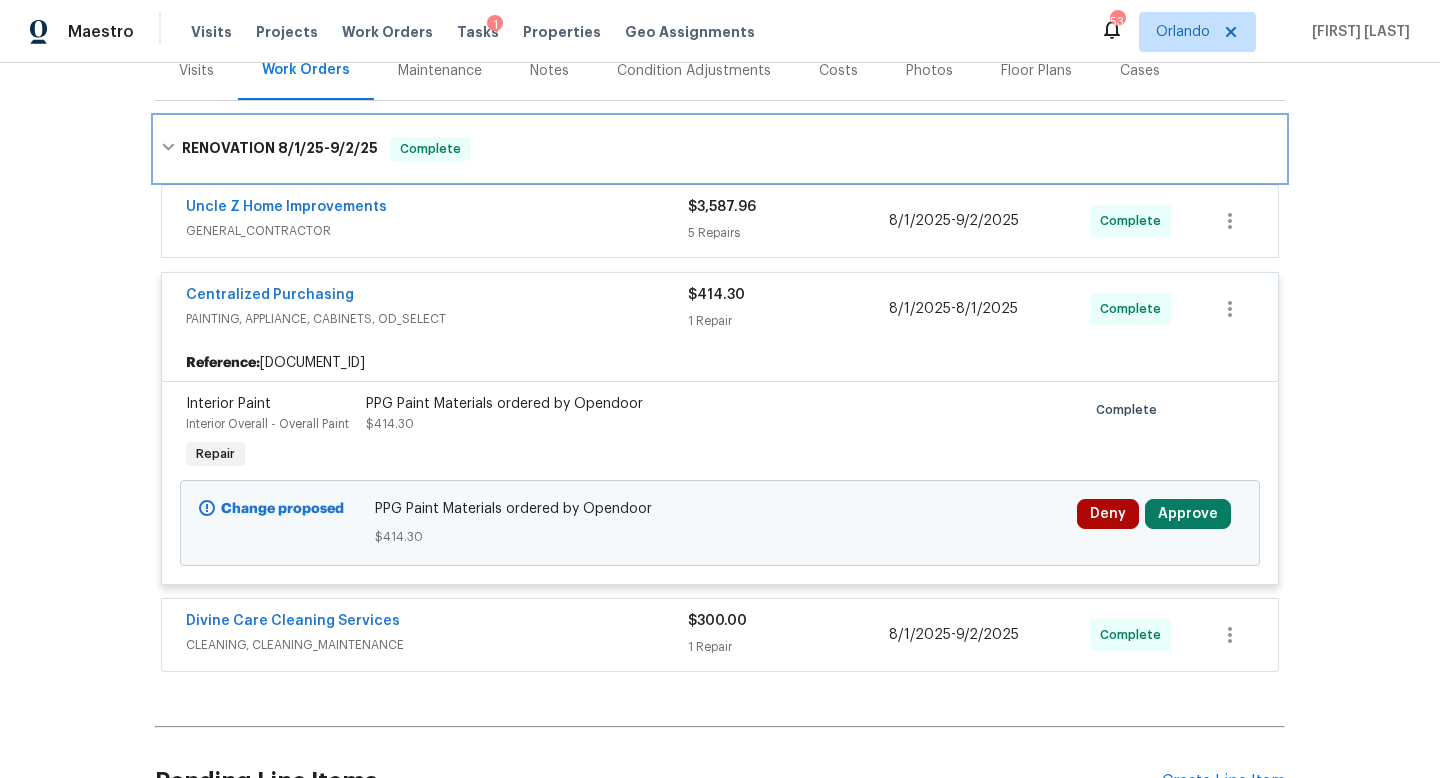 scroll, scrollTop: 286, scrollLeft: 0, axis: vertical 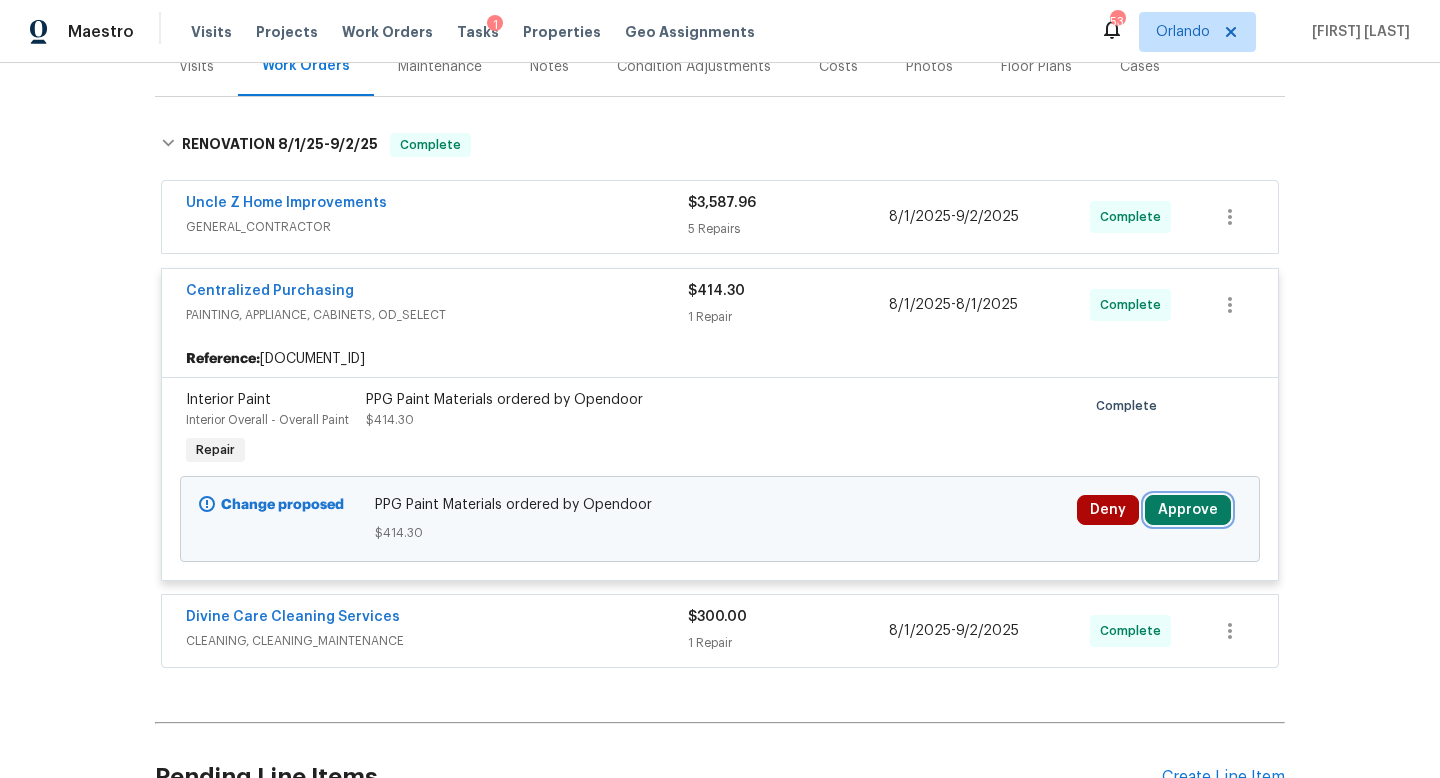 click on "Approve" at bounding box center (1188, 510) 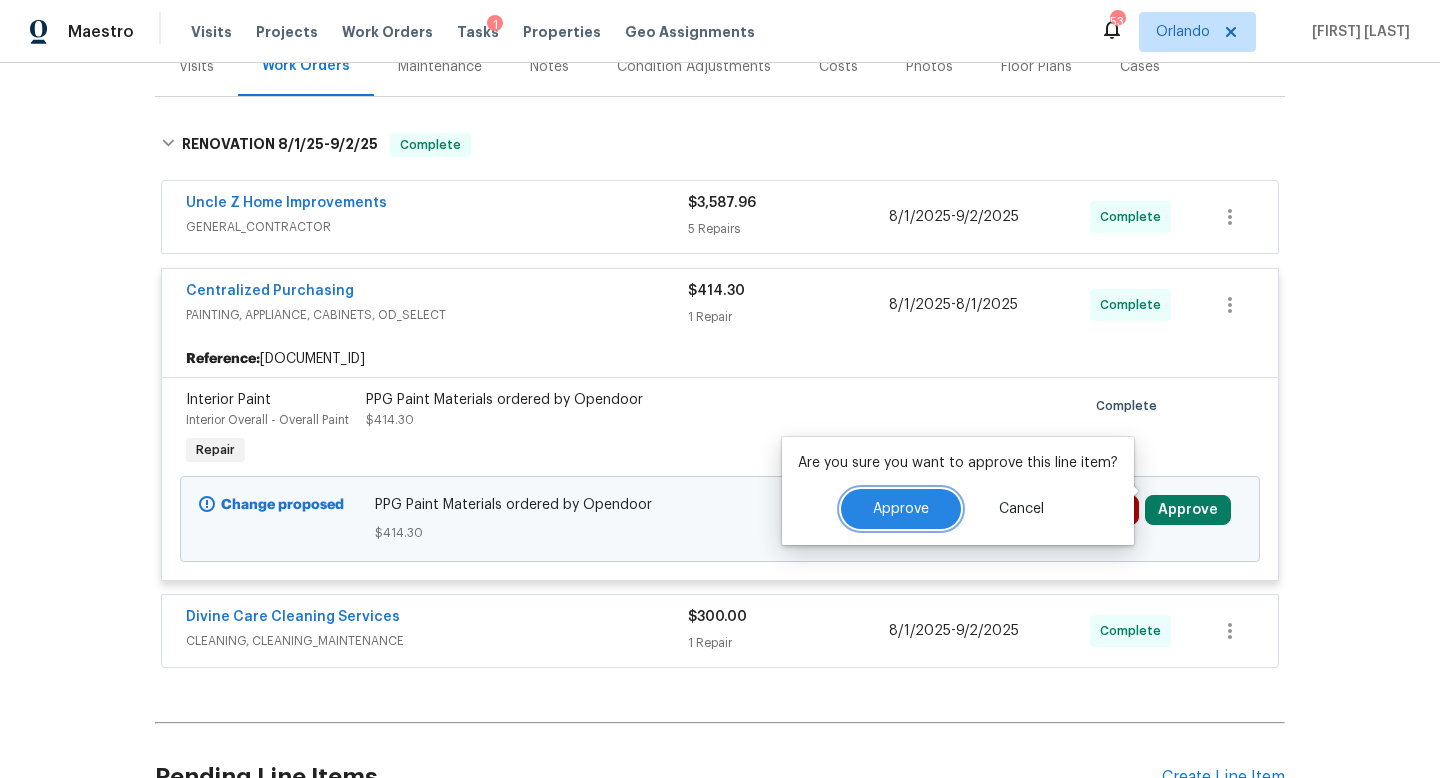 click on "Approve" at bounding box center (901, 509) 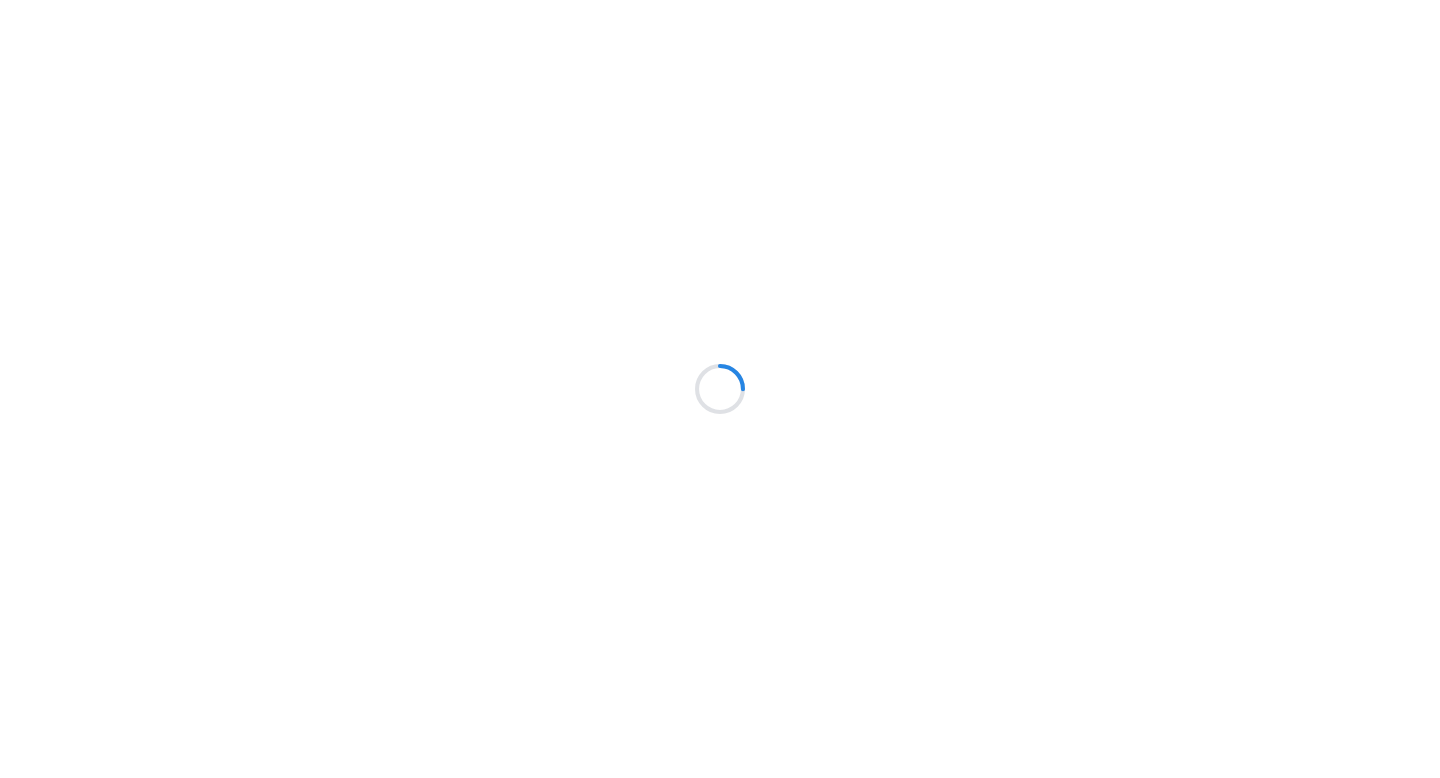 scroll, scrollTop: 0, scrollLeft: 0, axis: both 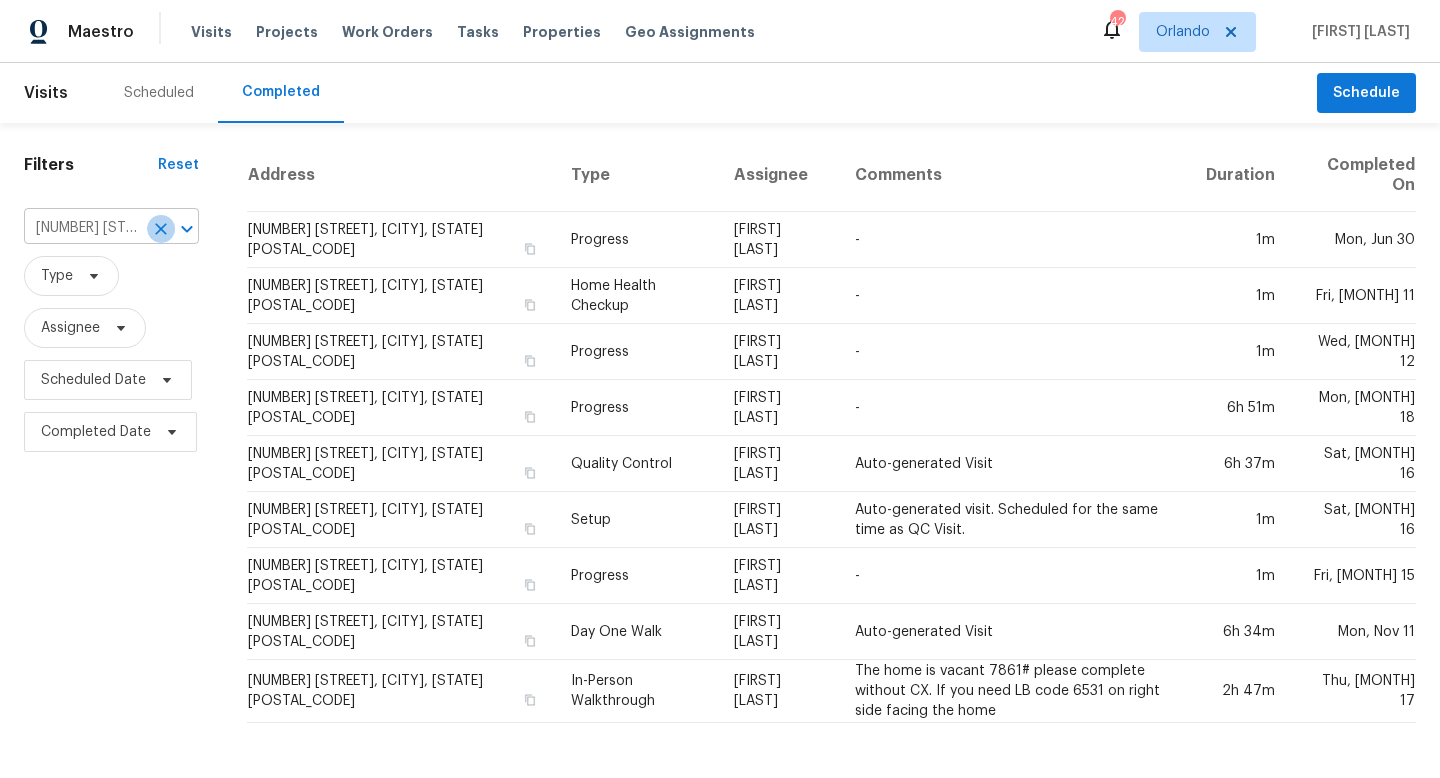 click 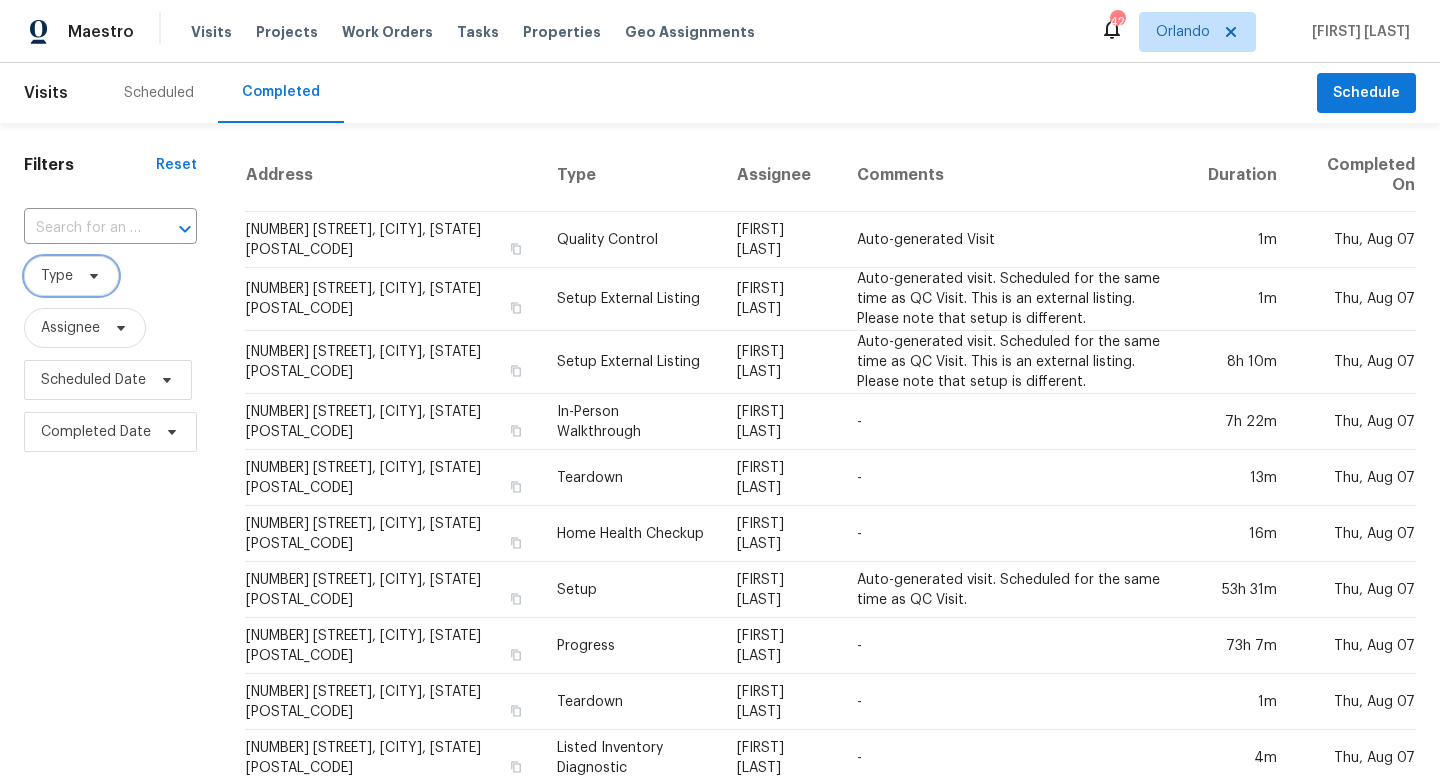 click 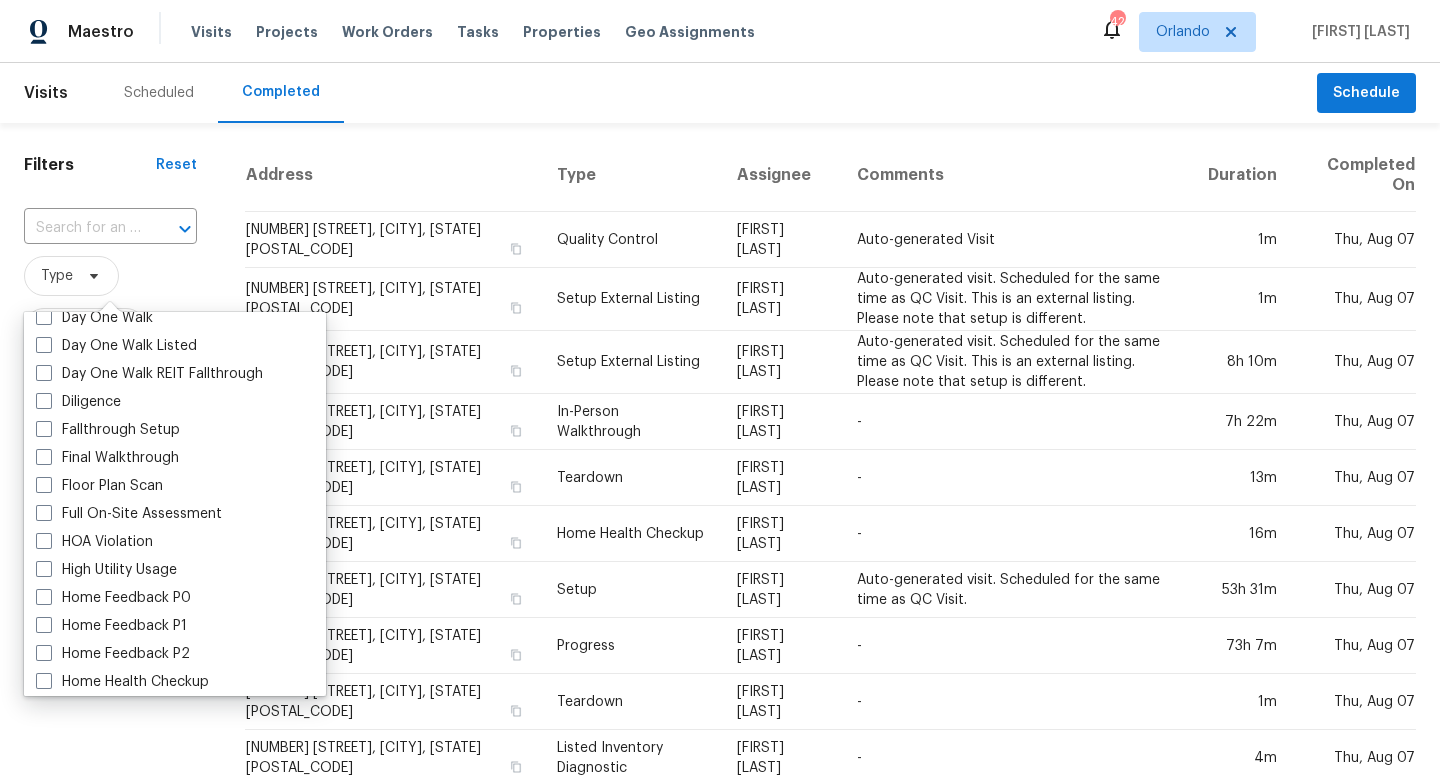 scroll, scrollTop: 478, scrollLeft: 0, axis: vertical 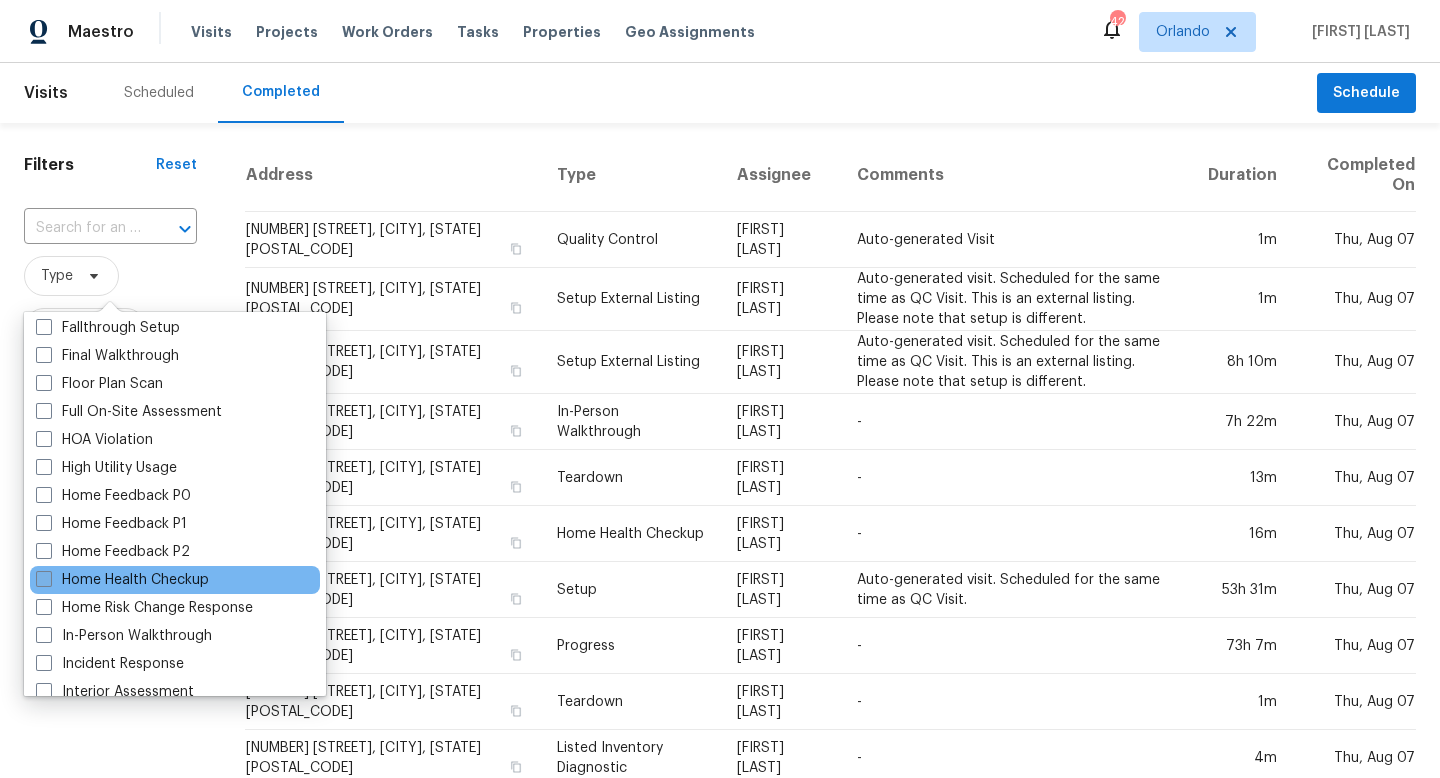 click at bounding box center [44, 579] 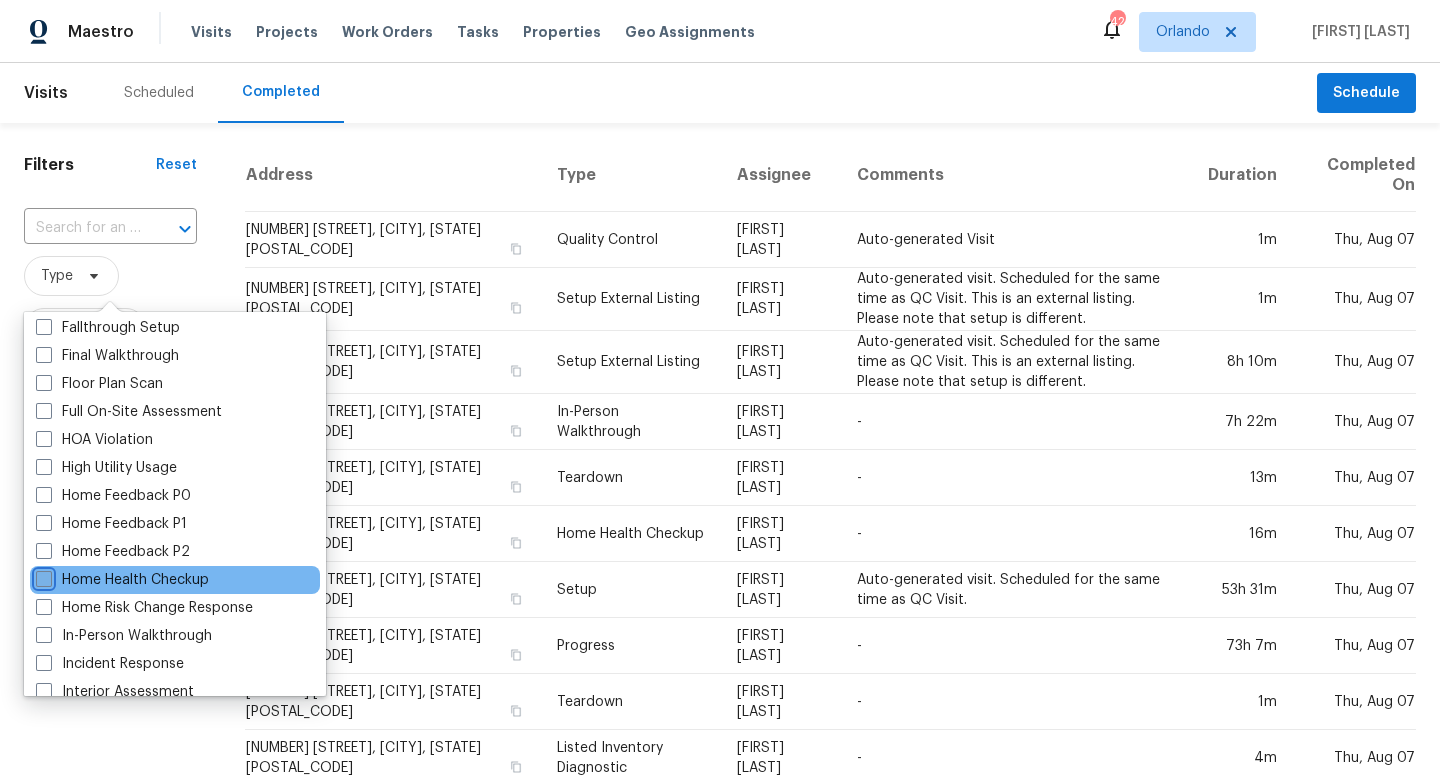 click on "Home Health Checkup" at bounding box center [42, 576] 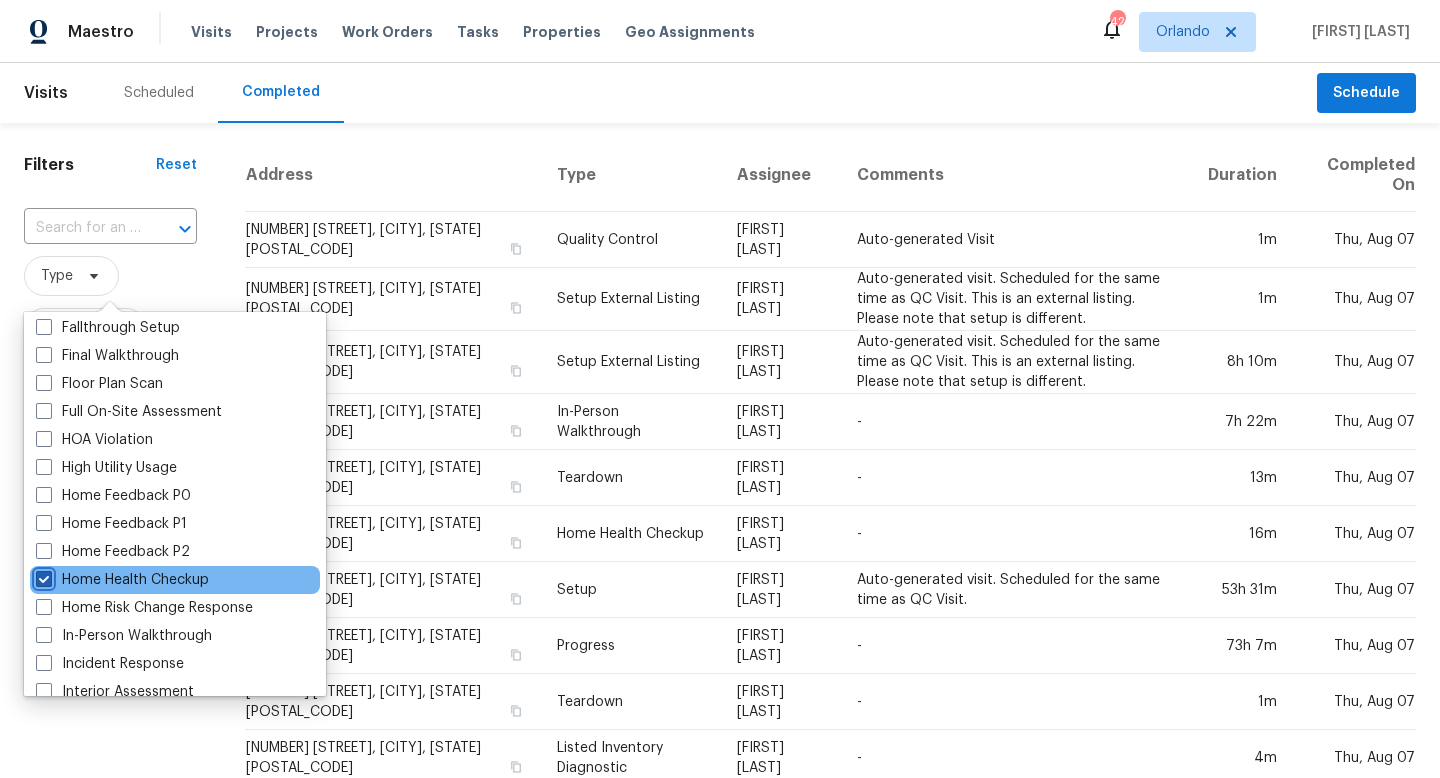 checkbox on "true" 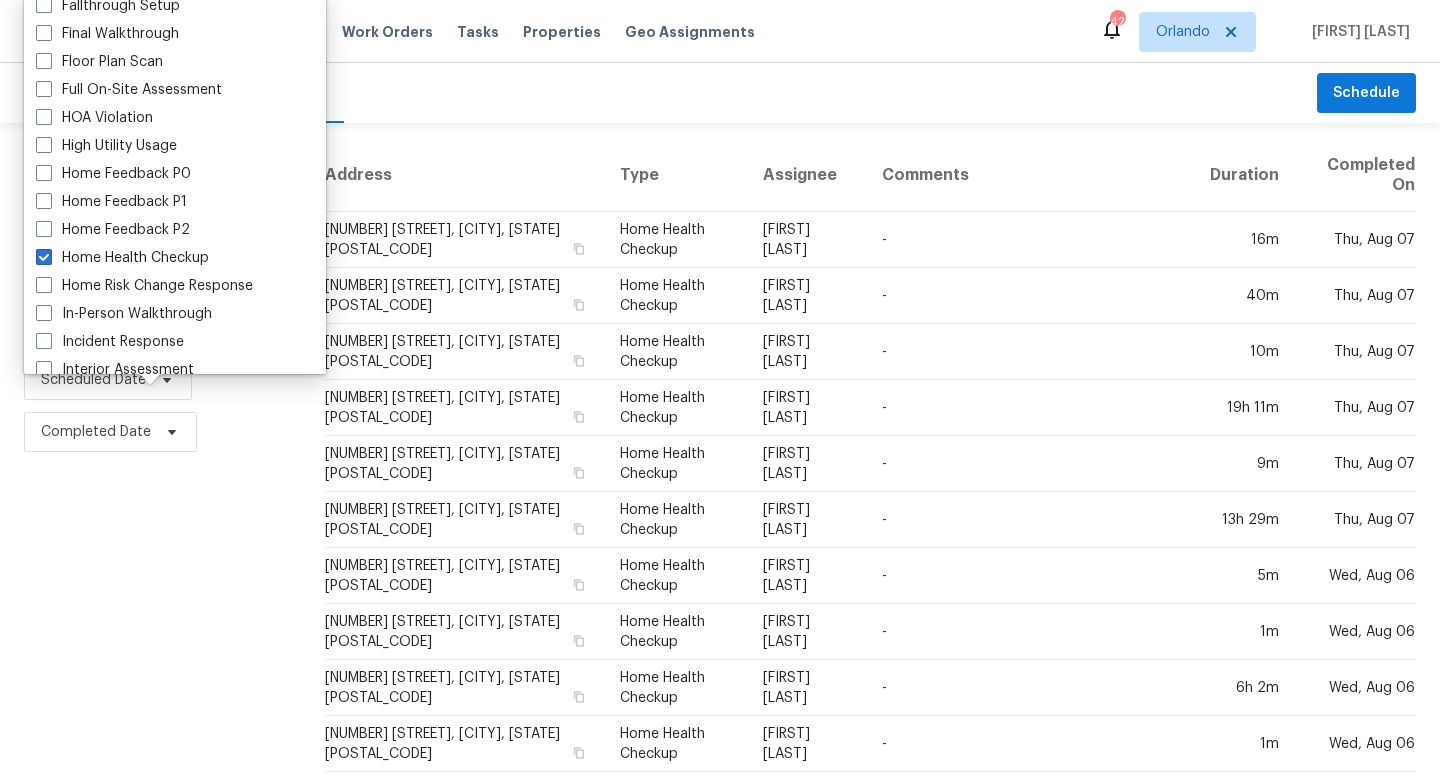 click on "Address" at bounding box center [464, 175] 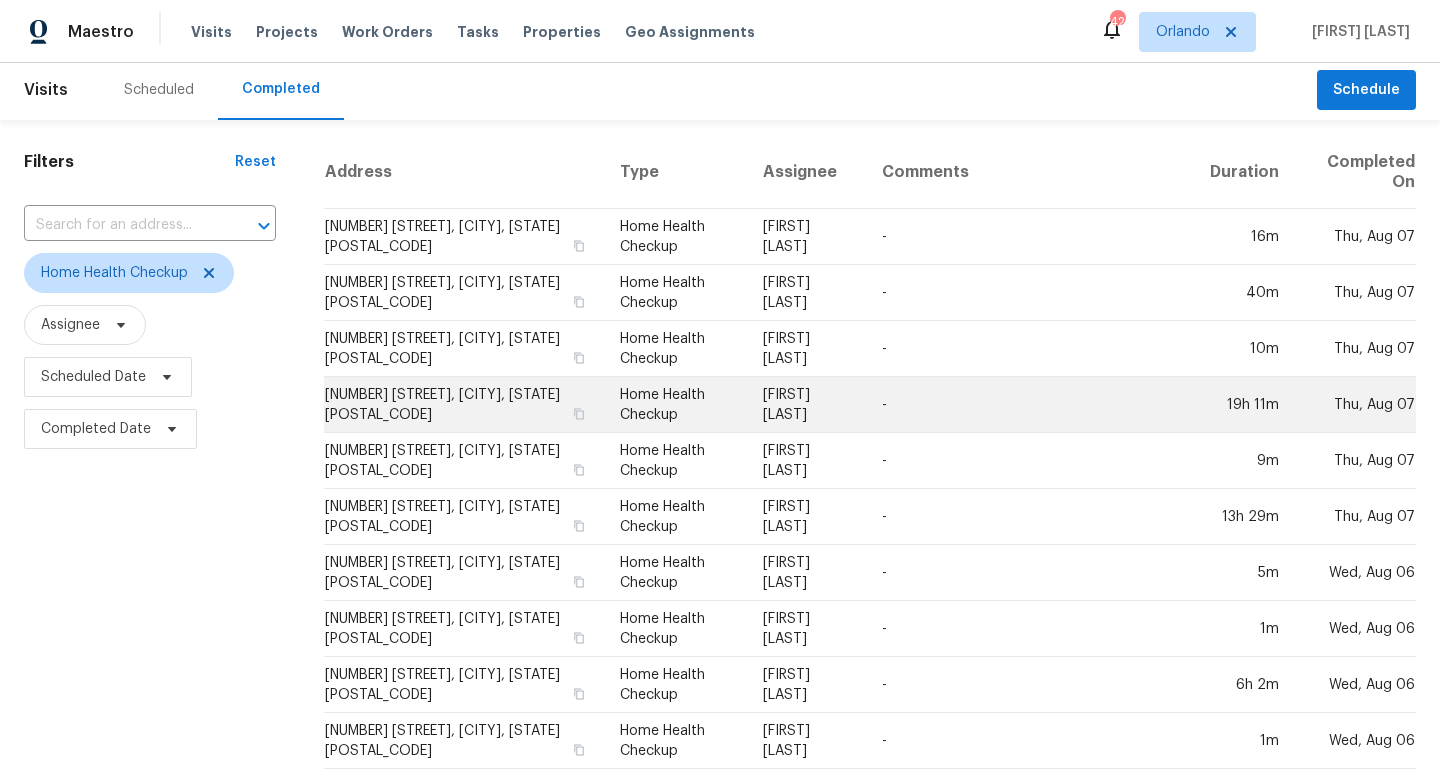 scroll, scrollTop: 0, scrollLeft: 0, axis: both 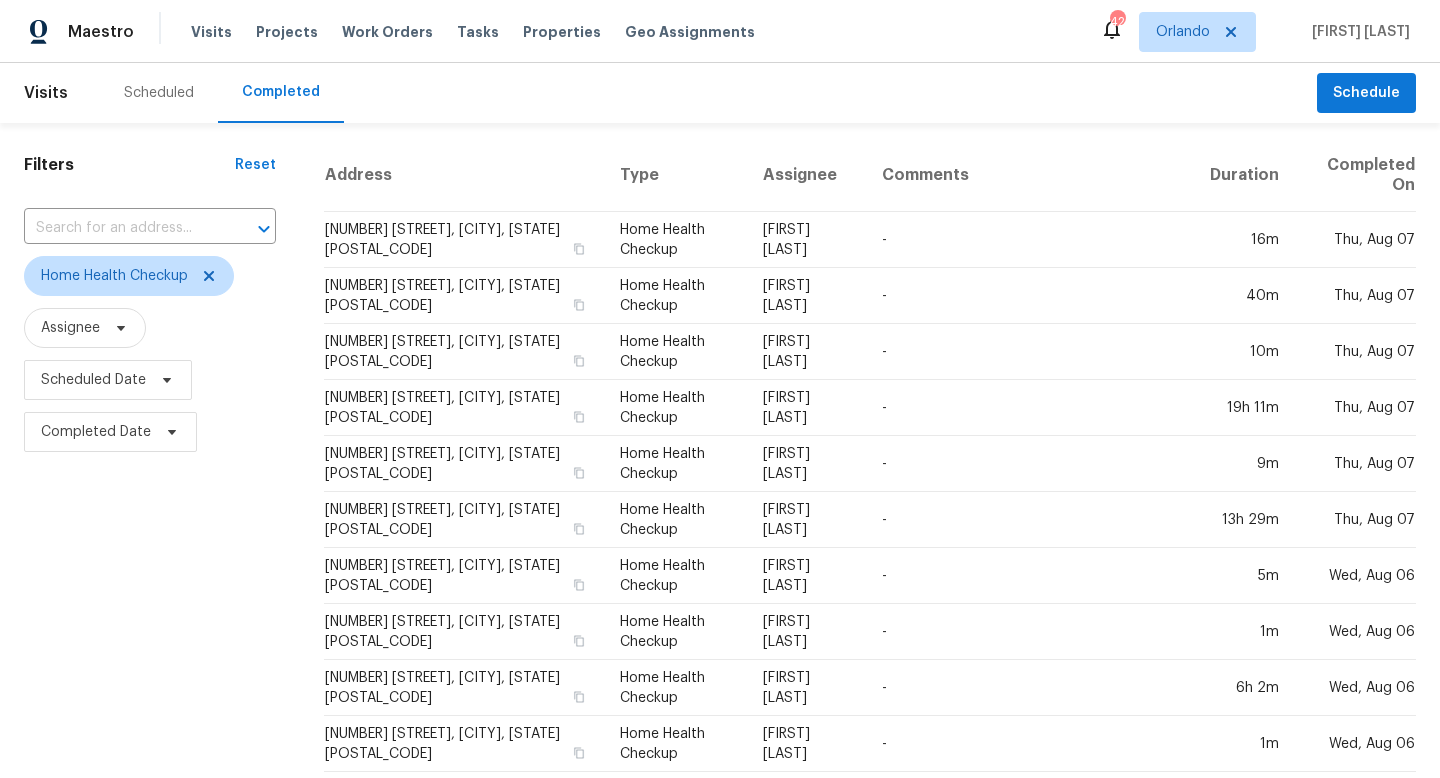 click on "Scheduled" at bounding box center [159, 93] 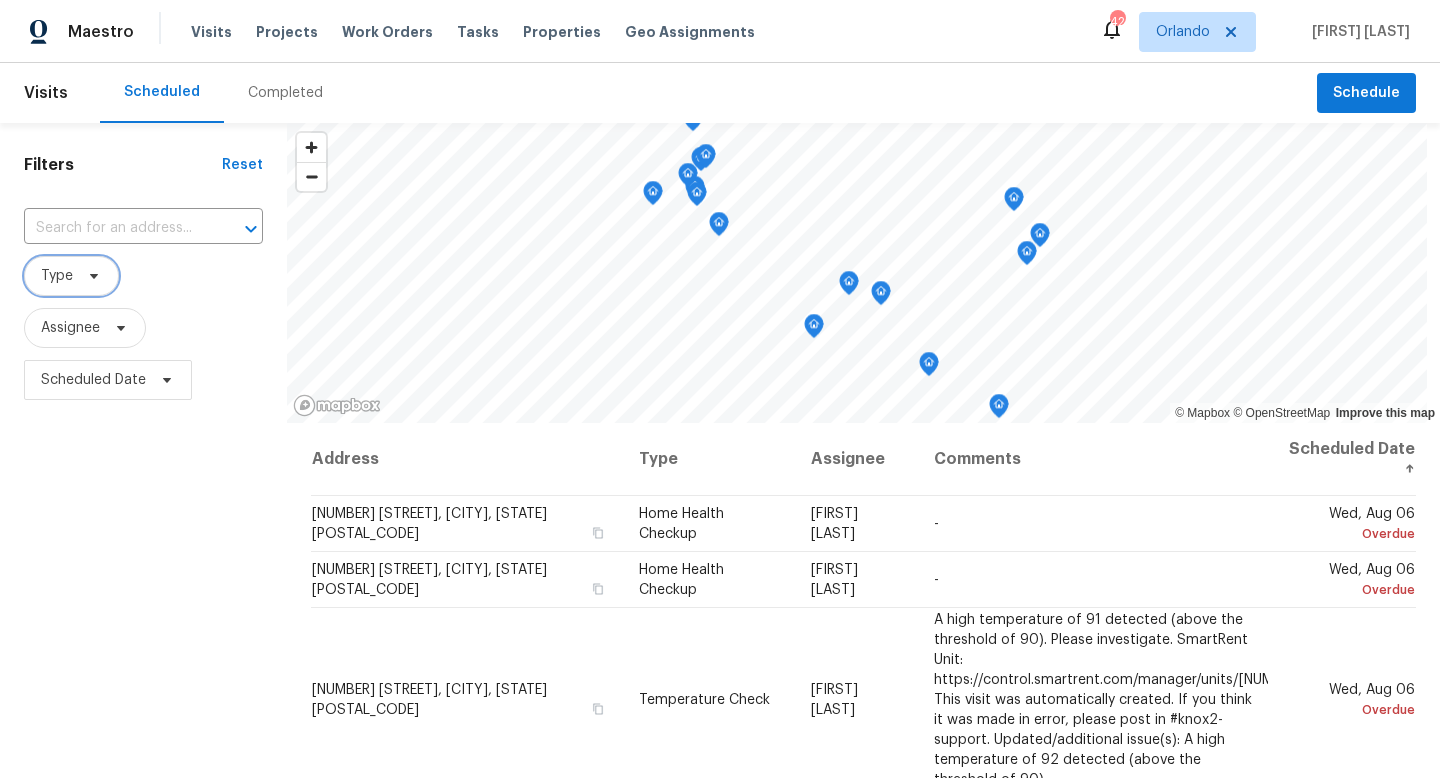 click 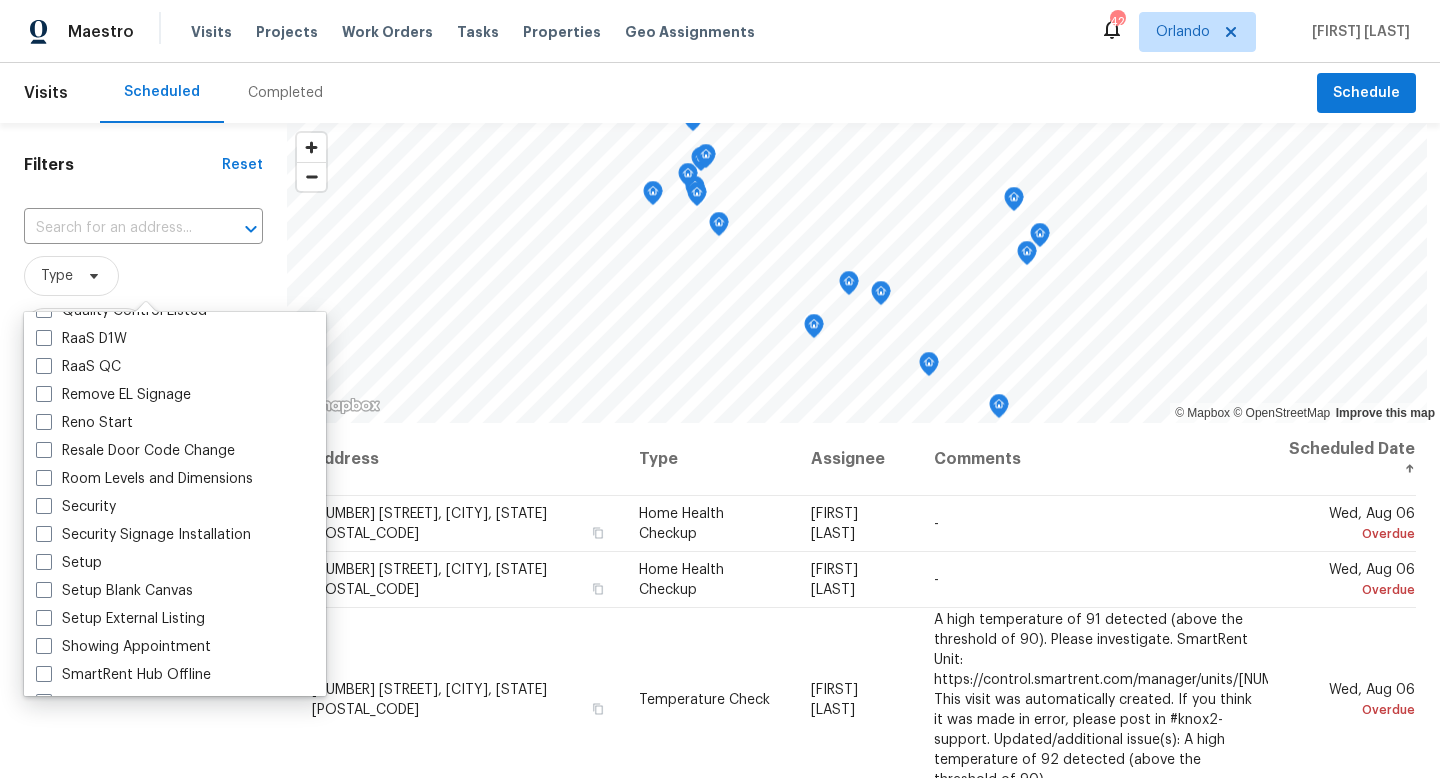 scroll, scrollTop: 1655, scrollLeft: 0, axis: vertical 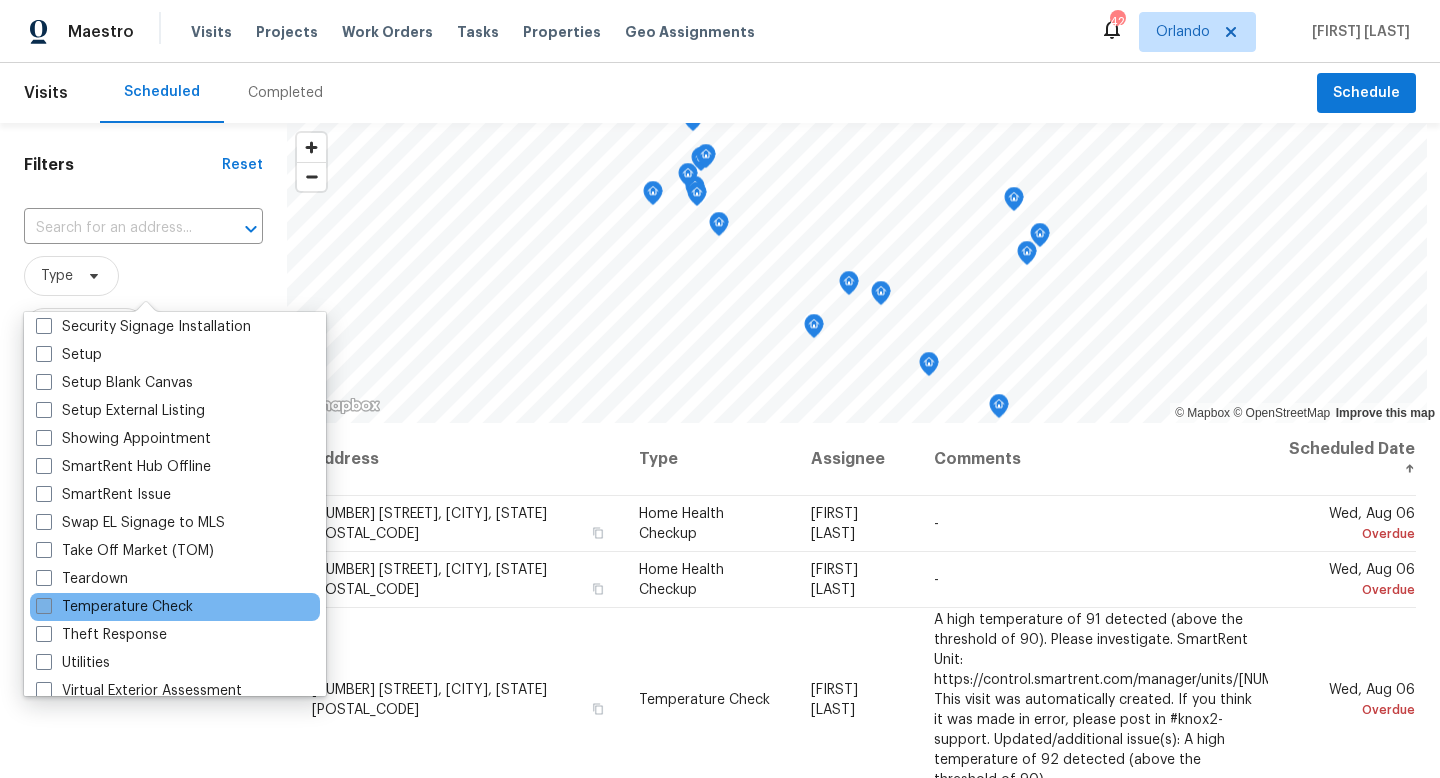click at bounding box center (44, 606) 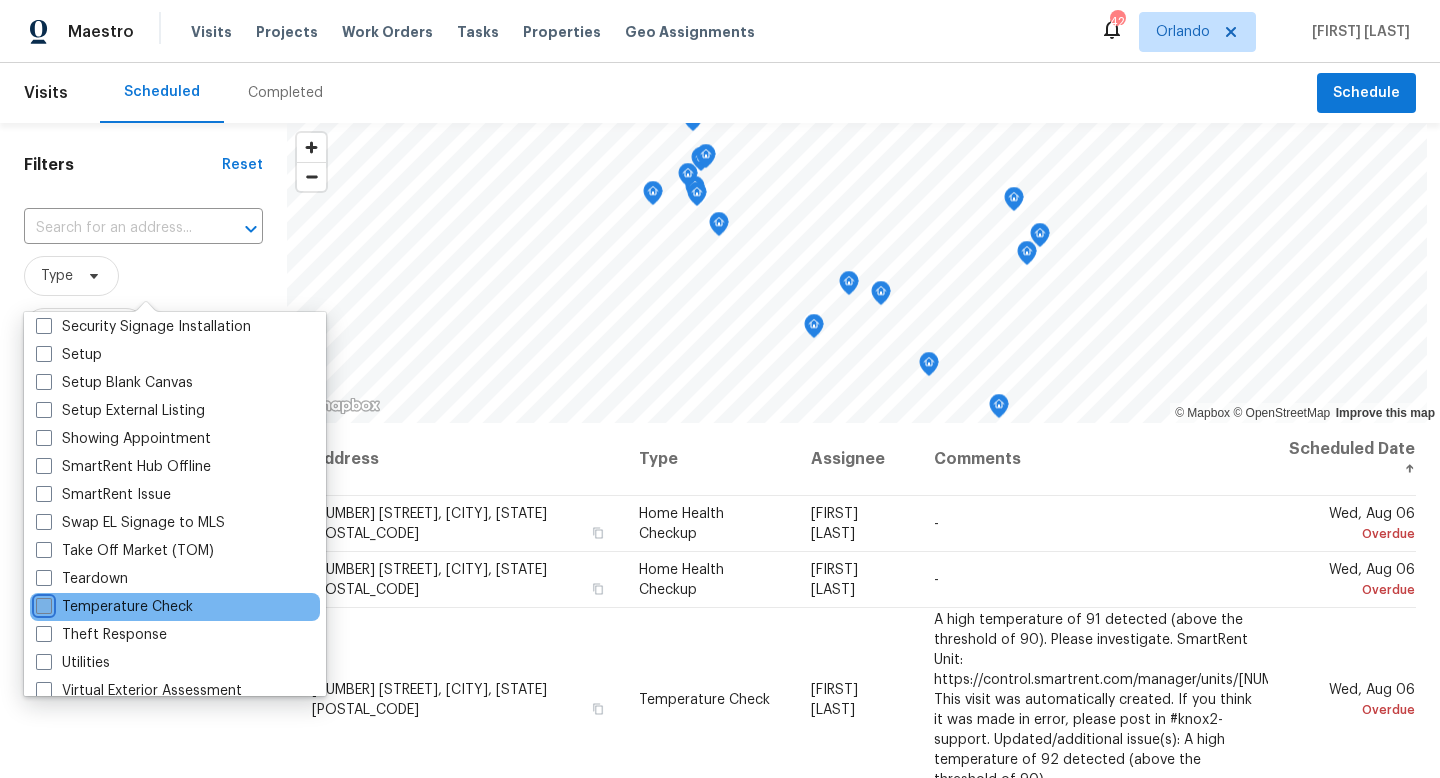 click on "Temperature Check" at bounding box center [42, 603] 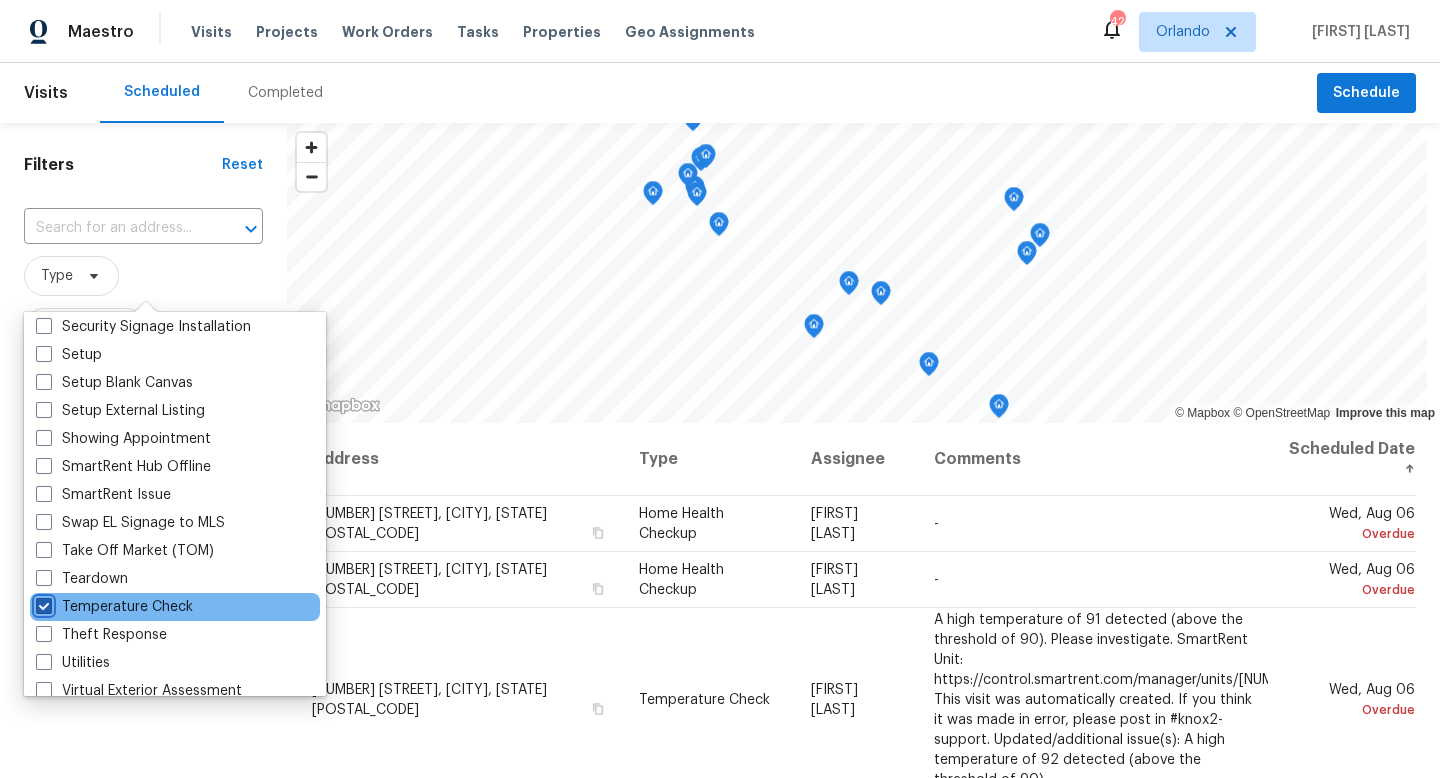 checkbox on "true" 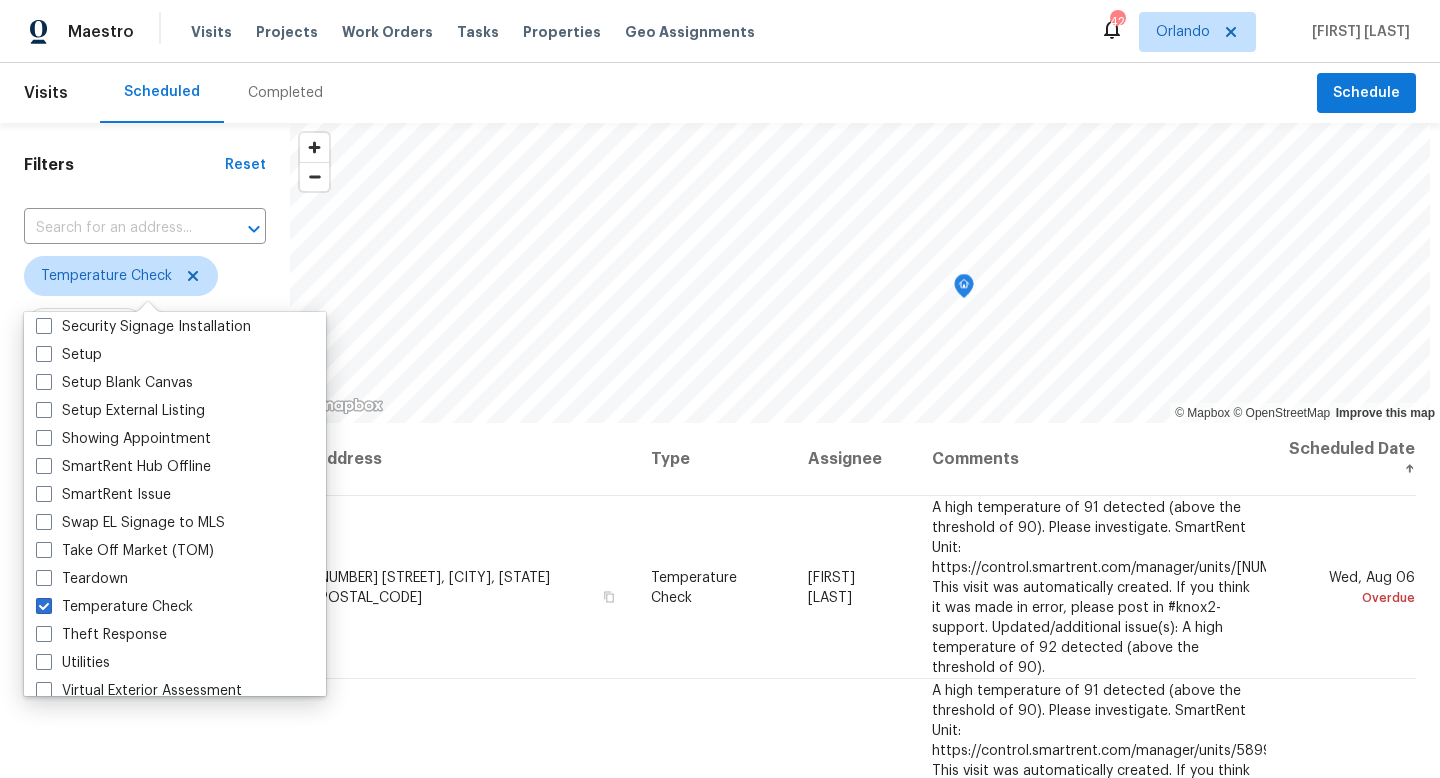 click on "Scheduled Completed" at bounding box center [708, 93] 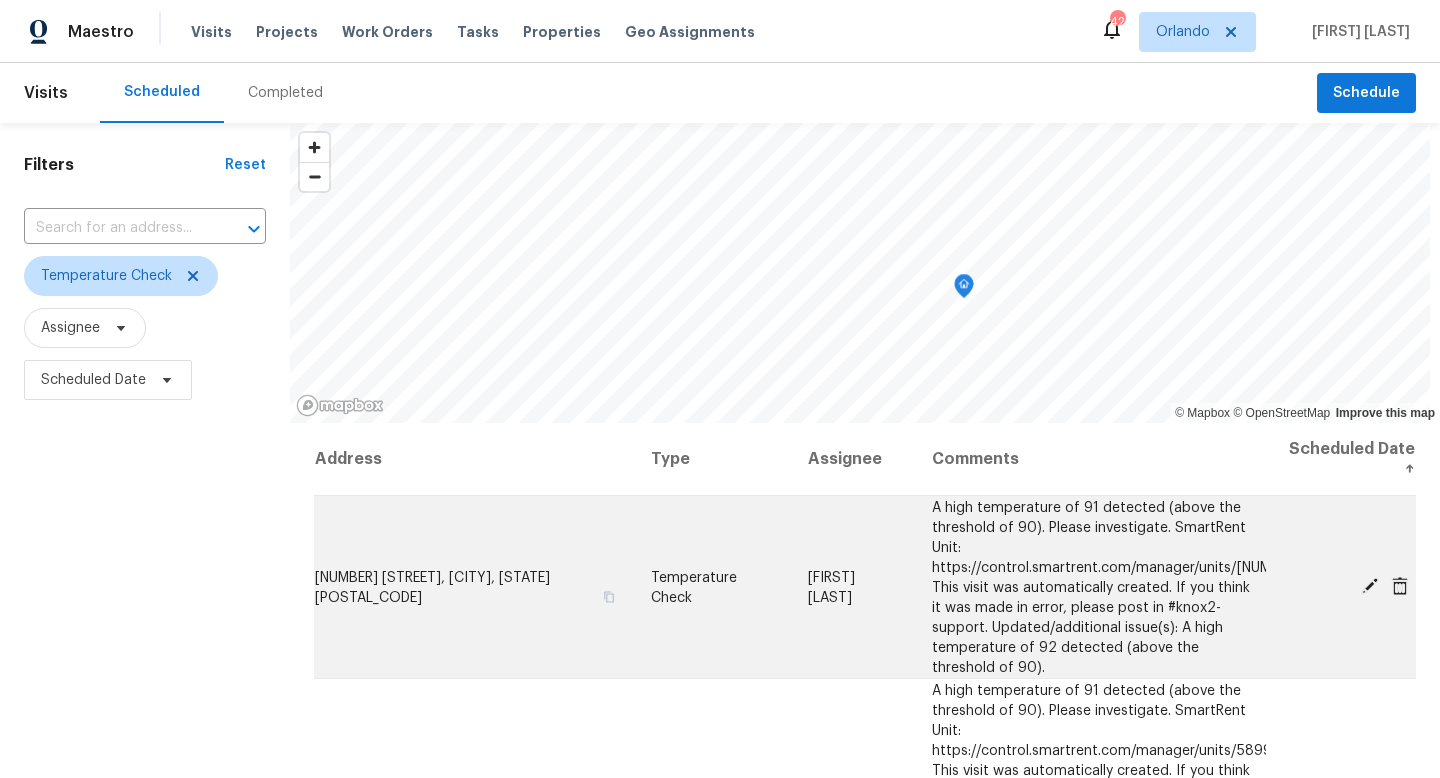 click 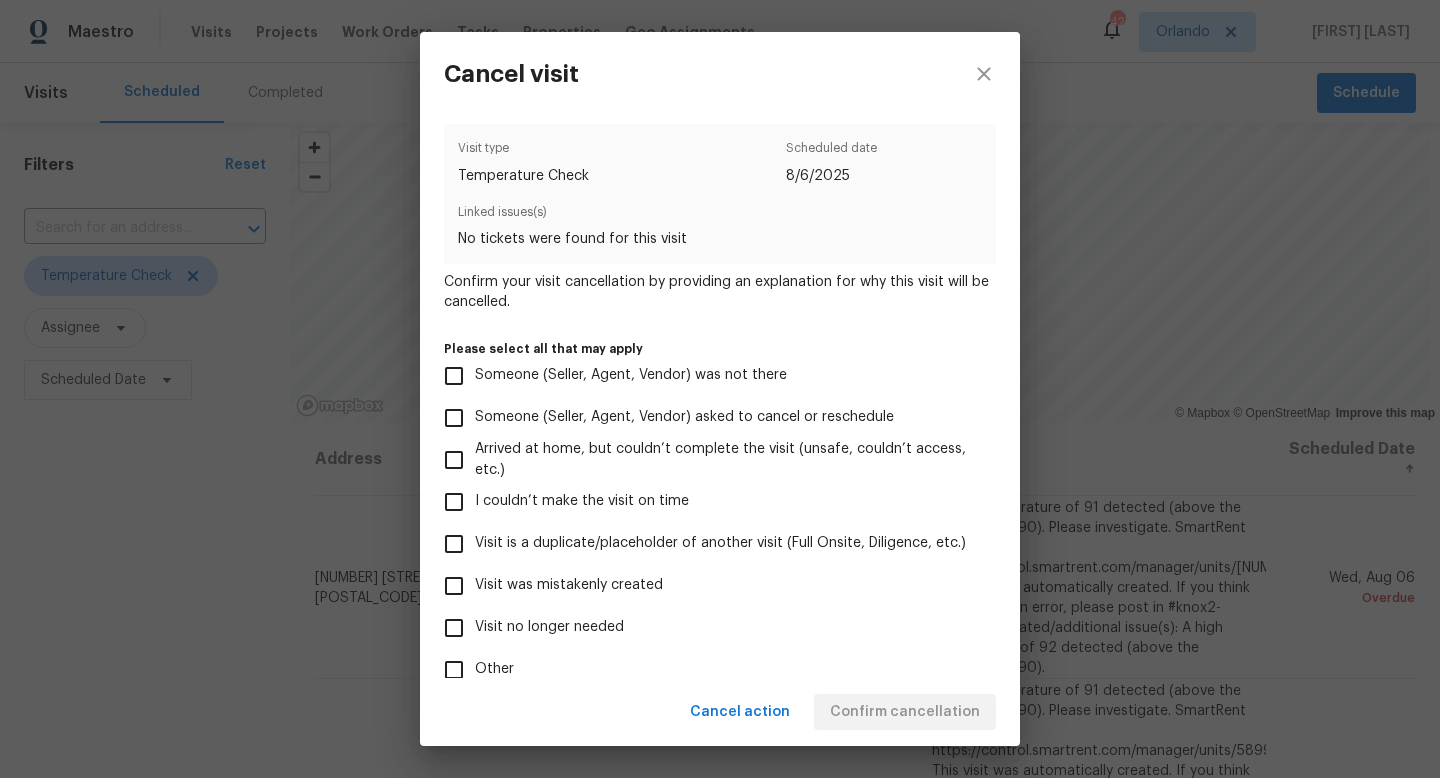 scroll, scrollTop: 29, scrollLeft: 0, axis: vertical 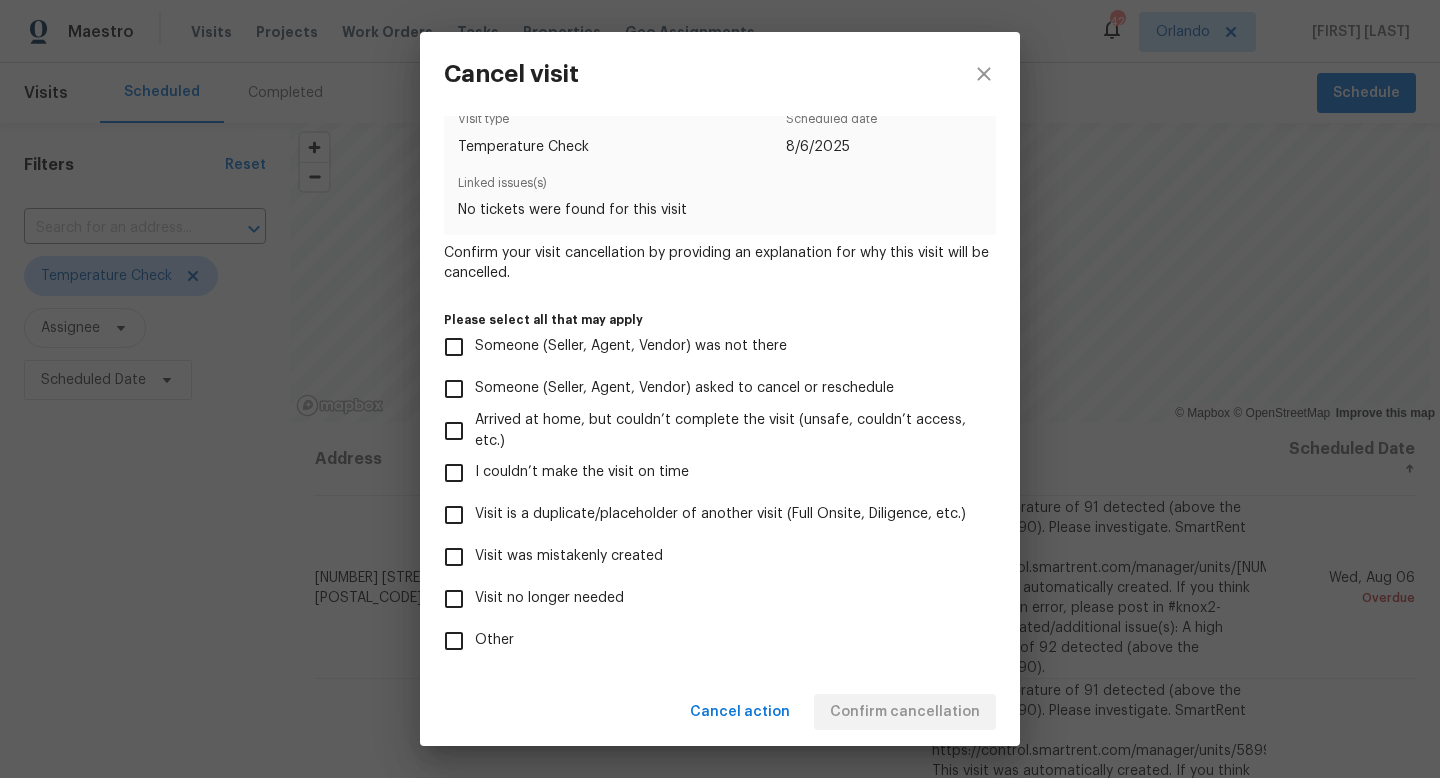 click on "Other" at bounding box center (454, 641) 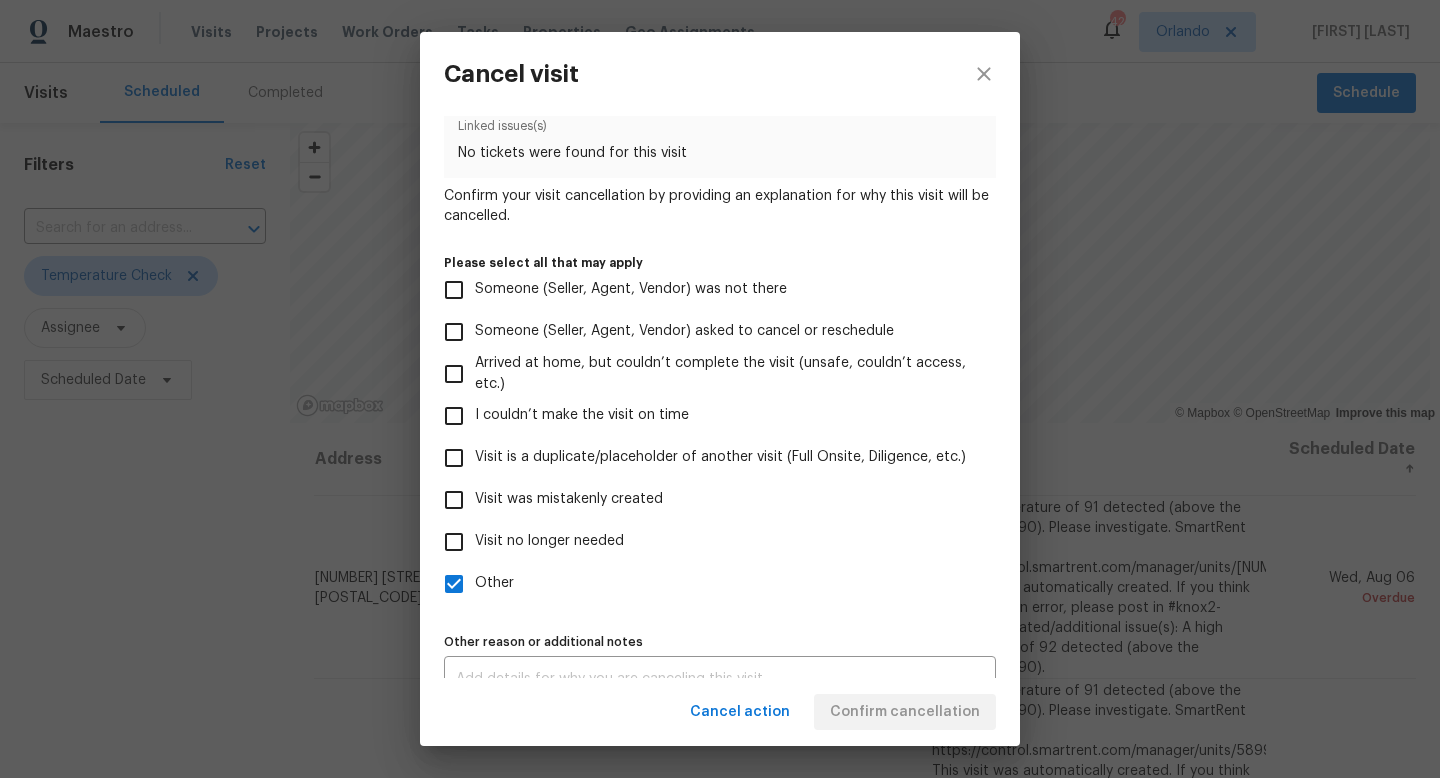 scroll, scrollTop: 118, scrollLeft: 0, axis: vertical 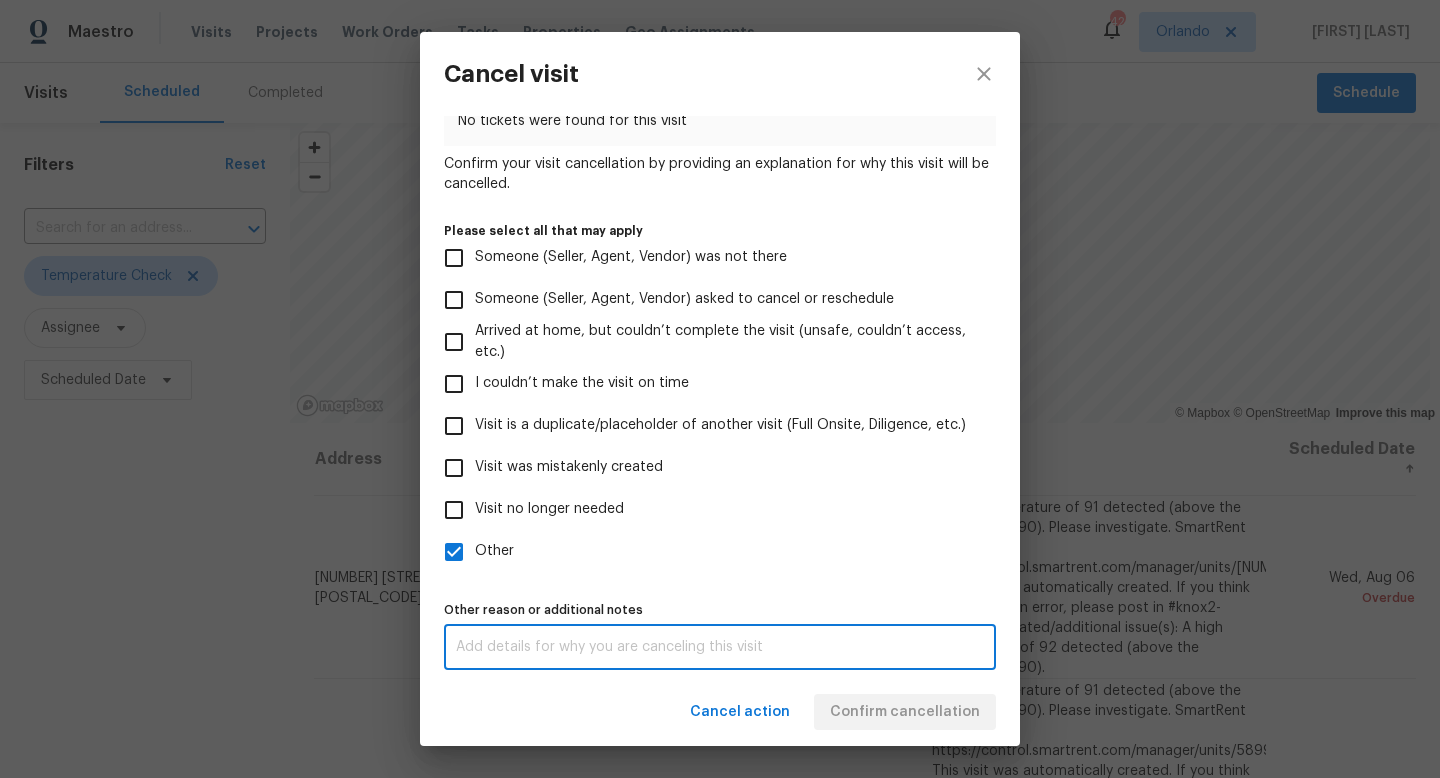 click at bounding box center [720, 647] 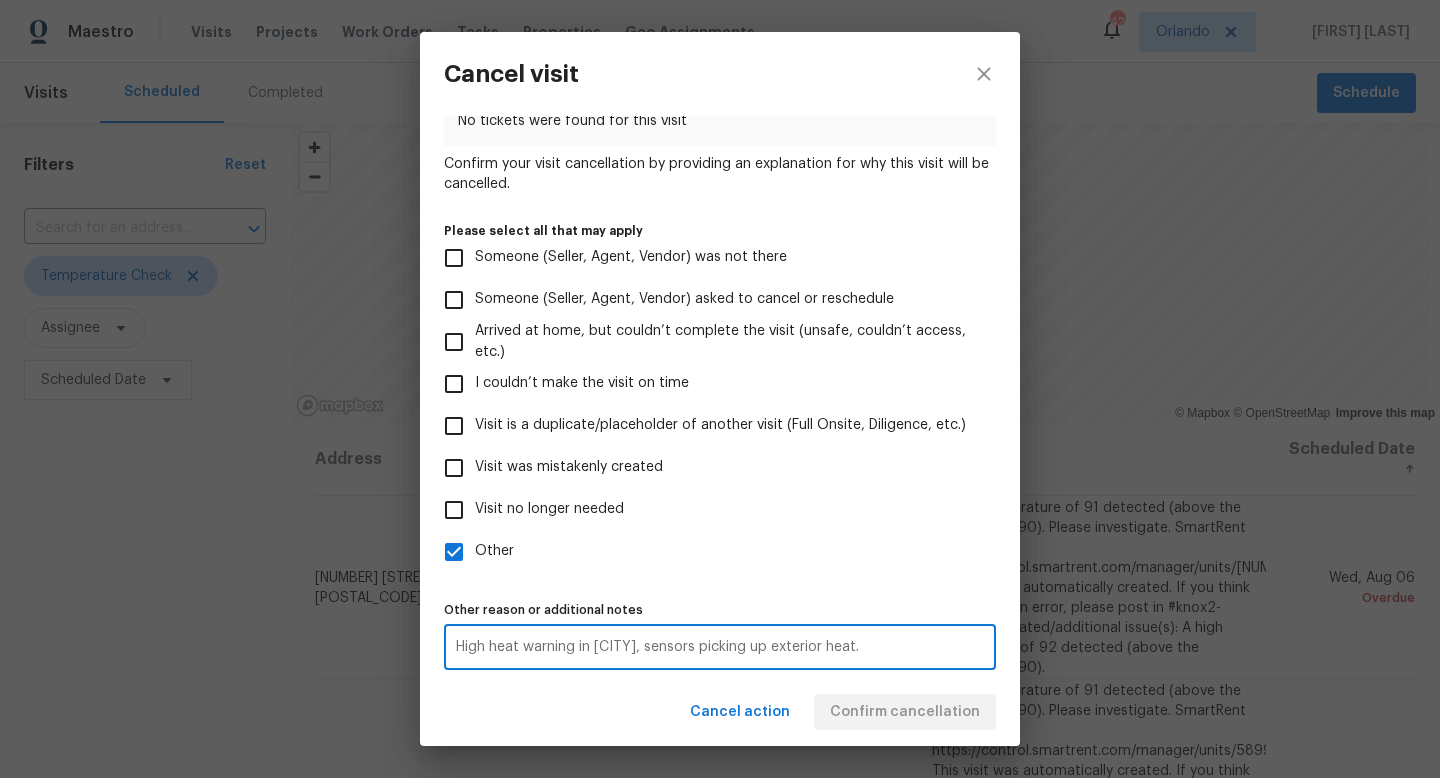 drag, startPoint x: 889, startPoint y: 651, endPoint x: 434, endPoint y: 653, distance: 455.0044 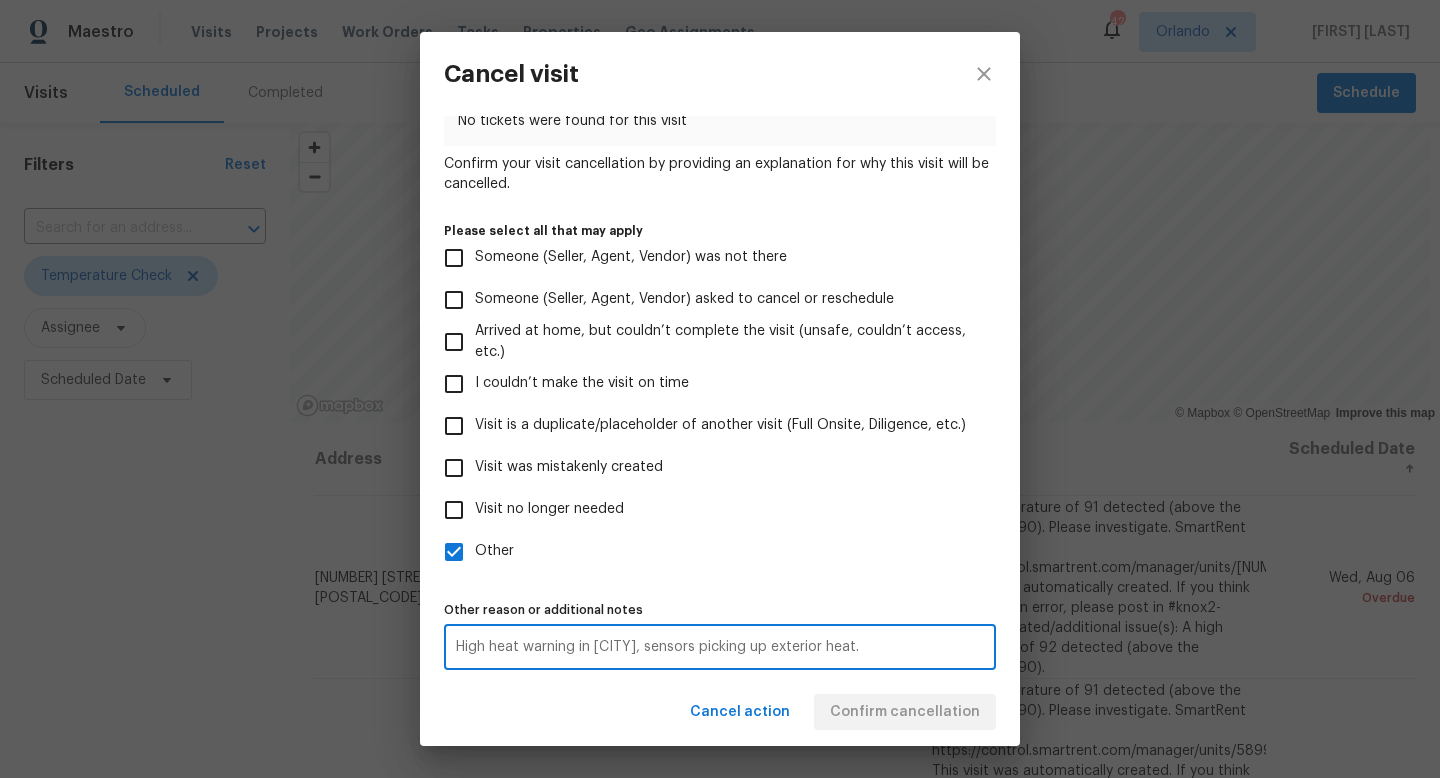 click on "Other" at bounding box center [706, 552] 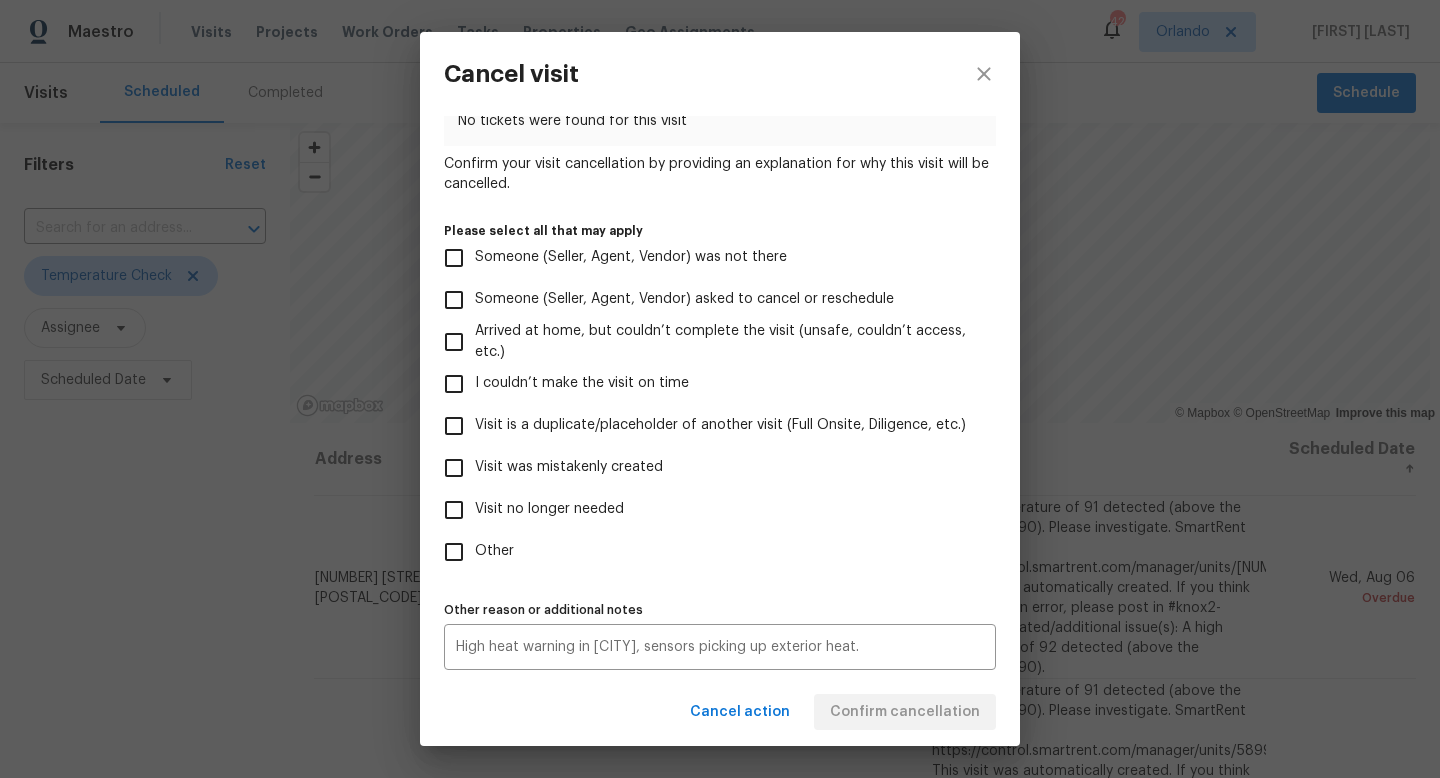 click on "Other" at bounding box center [454, 552] 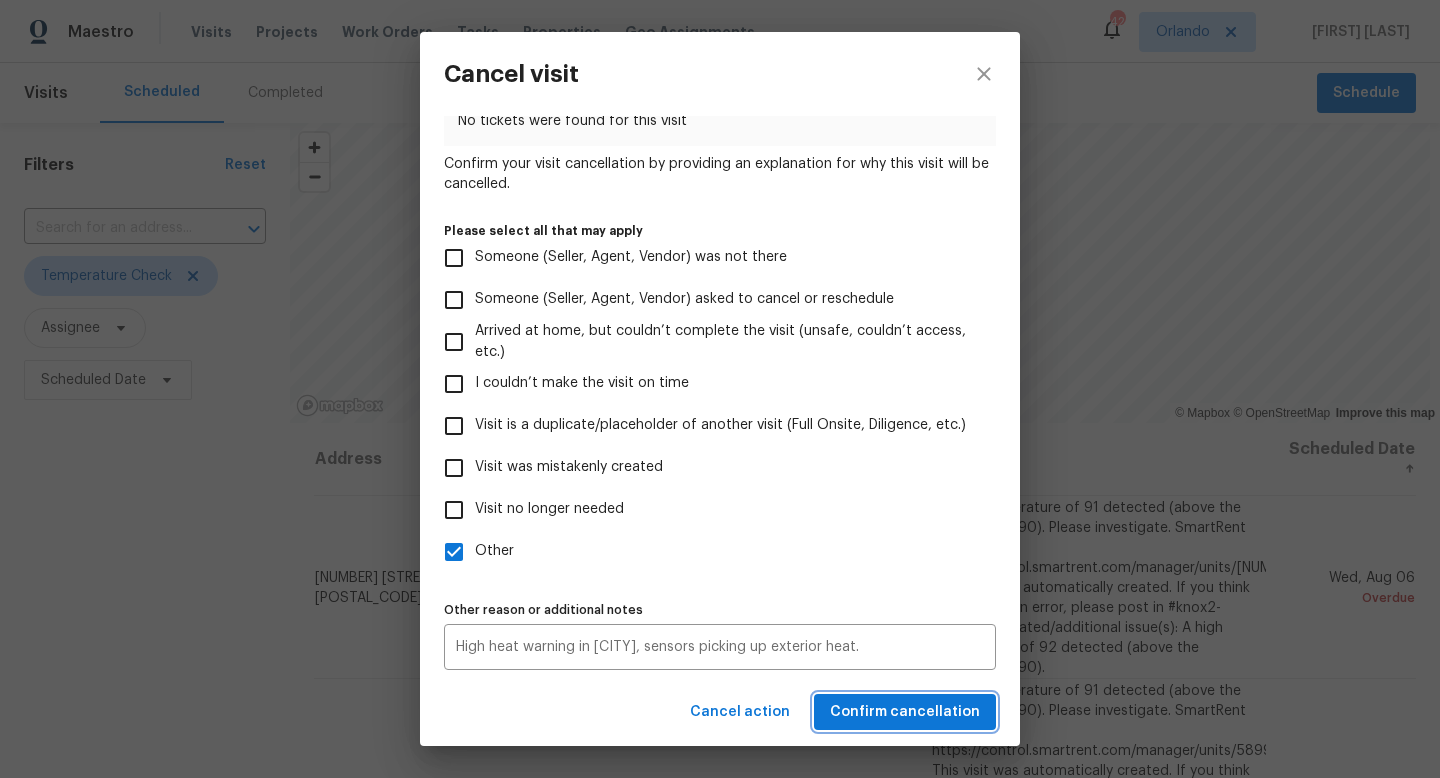 click on "Confirm cancellation" at bounding box center [905, 712] 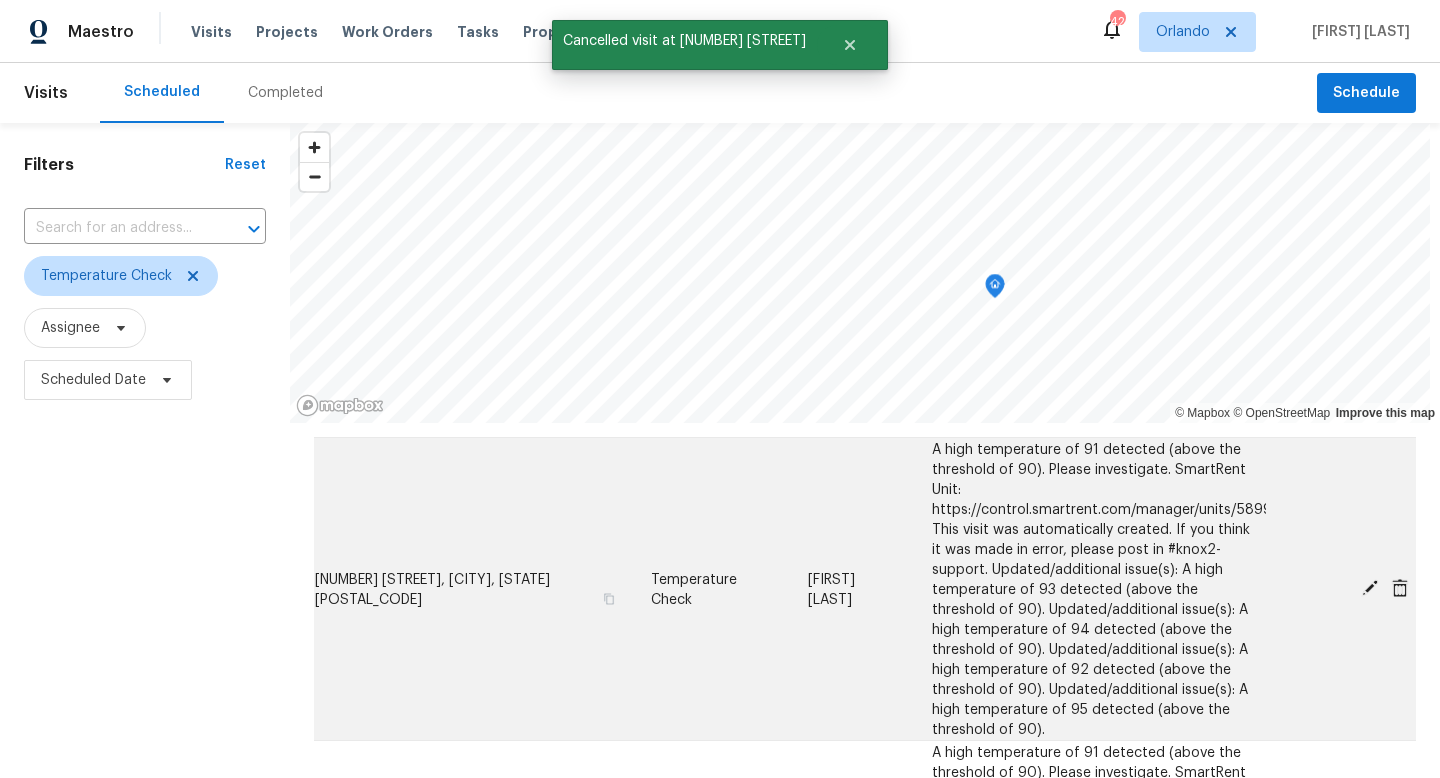 scroll, scrollTop: 59, scrollLeft: 0, axis: vertical 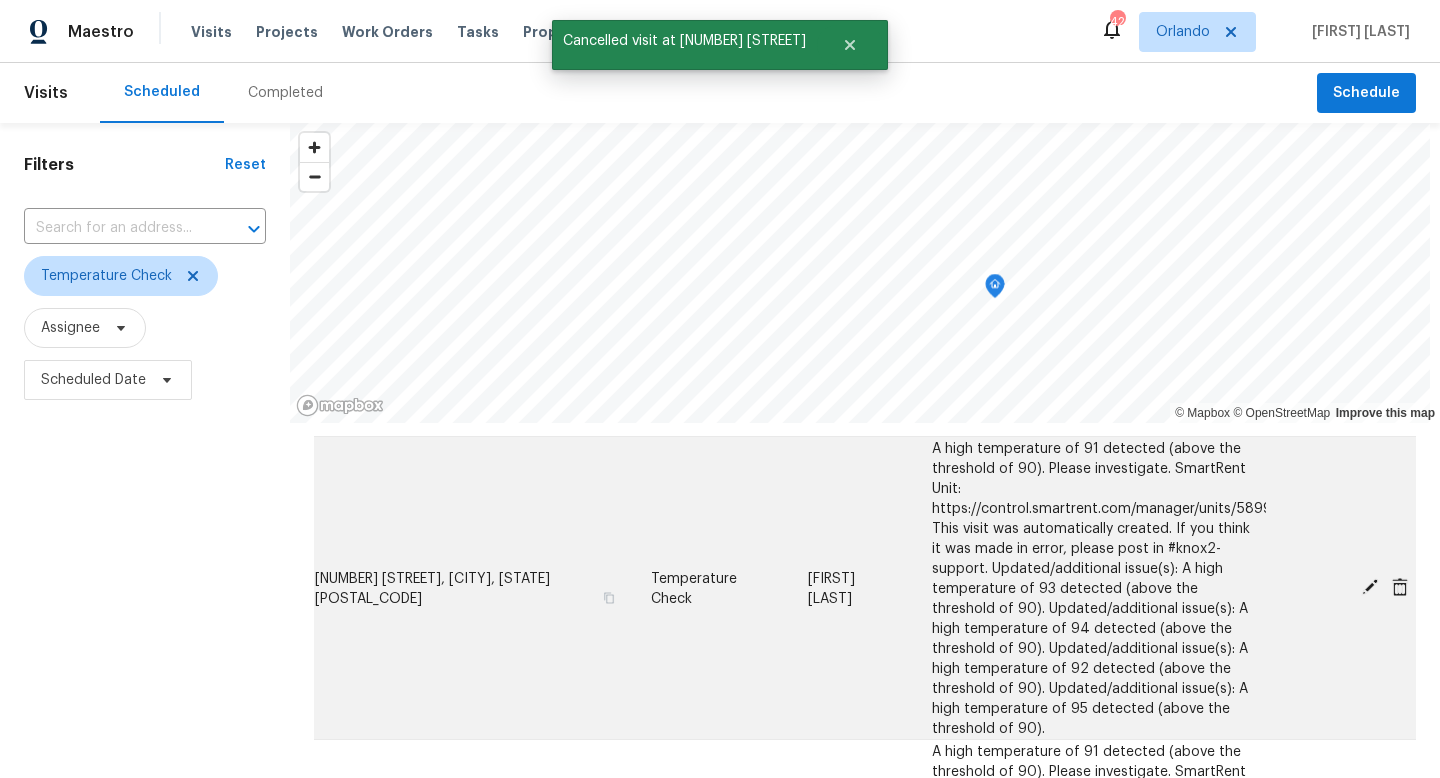 click 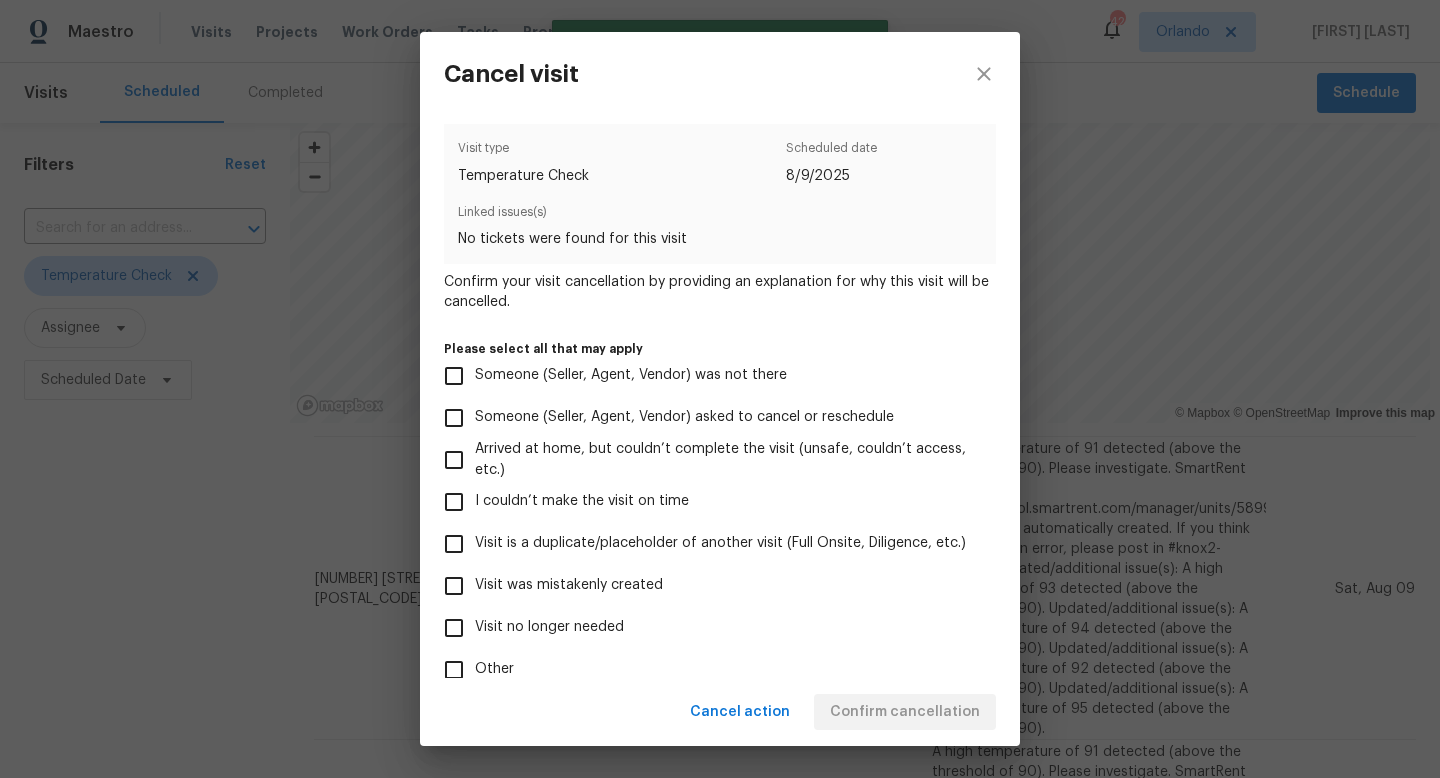 click on "Other" at bounding box center [454, 670] 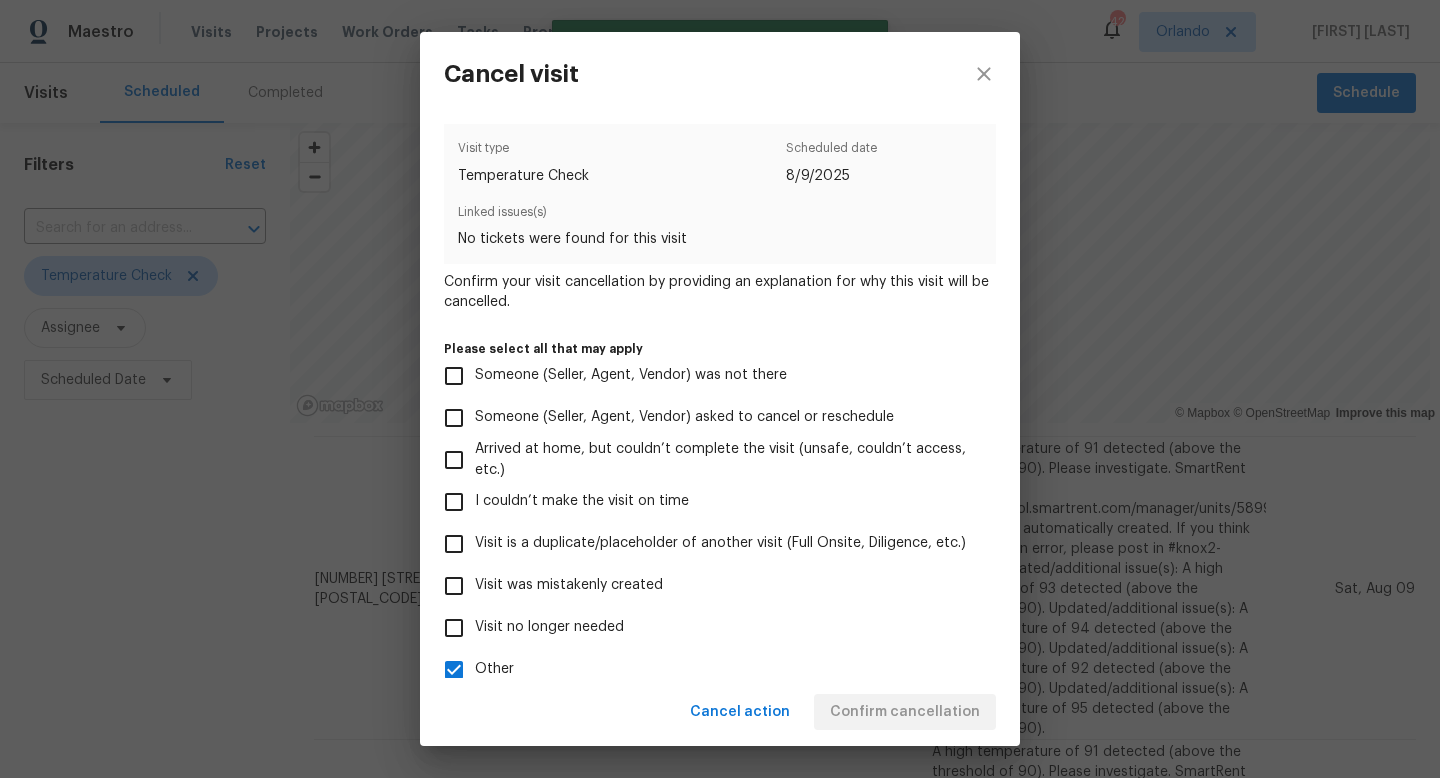 scroll, scrollTop: 118, scrollLeft: 0, axis: vertical 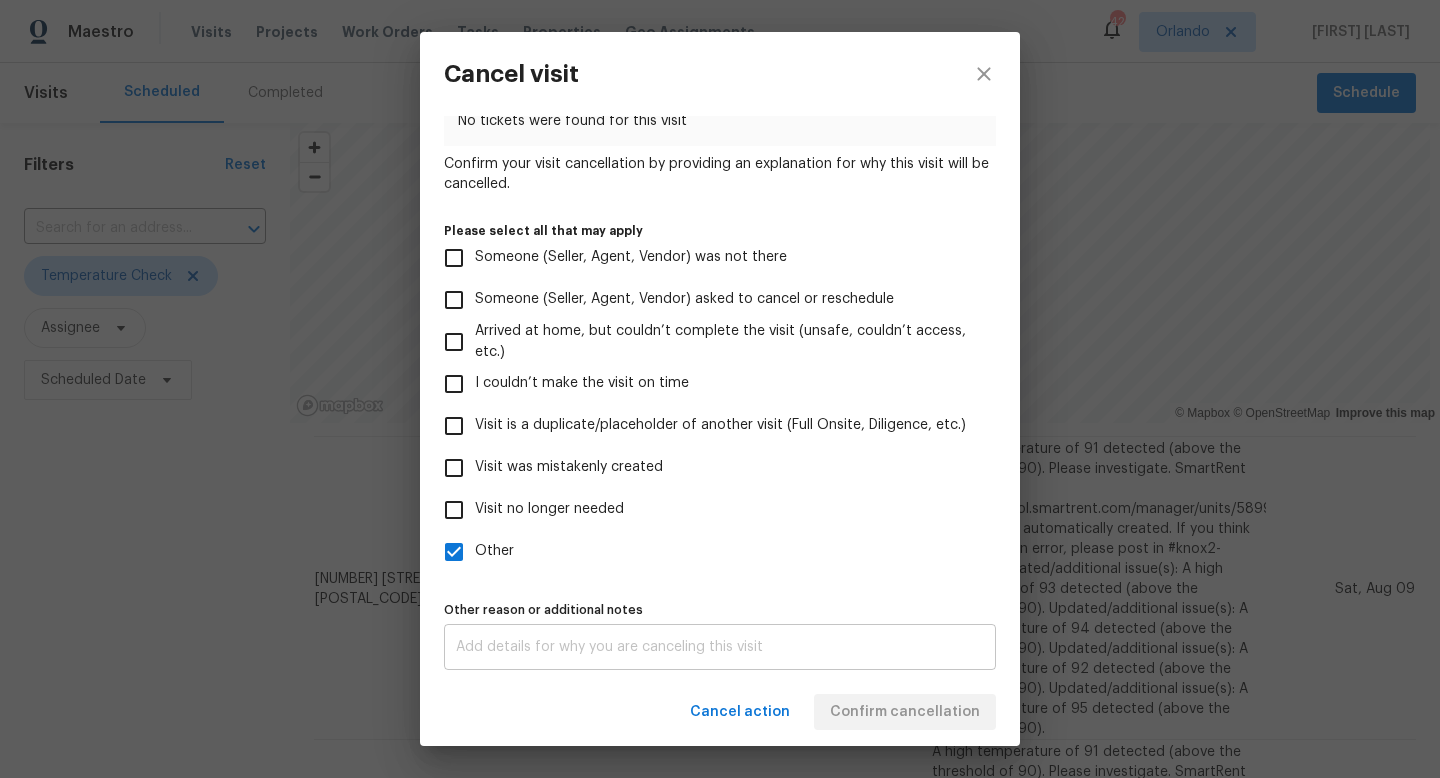 click on "x Other reason or additional notes" at bounding box center (720, 647) 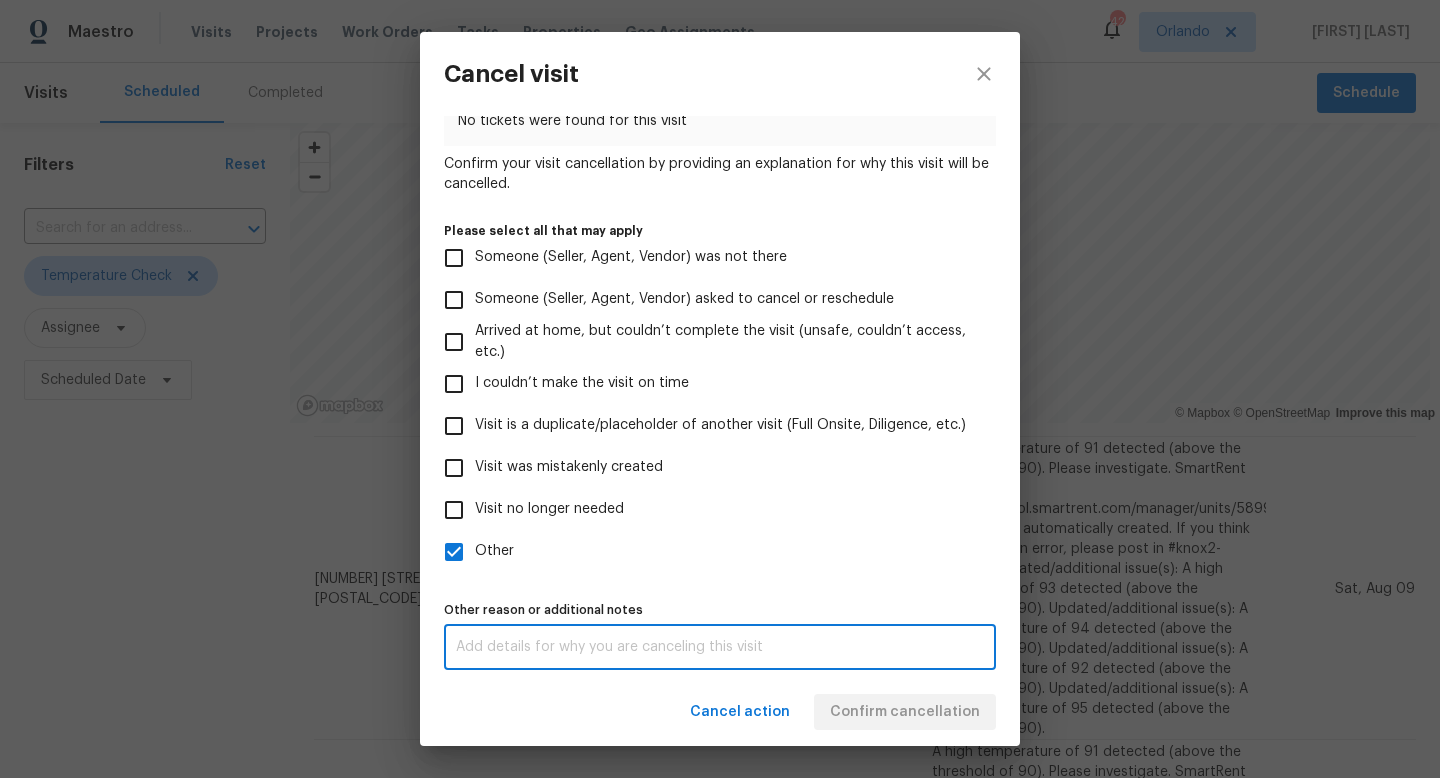 paste on "High heat warning in [CITY], sensors picking up exterior heat." 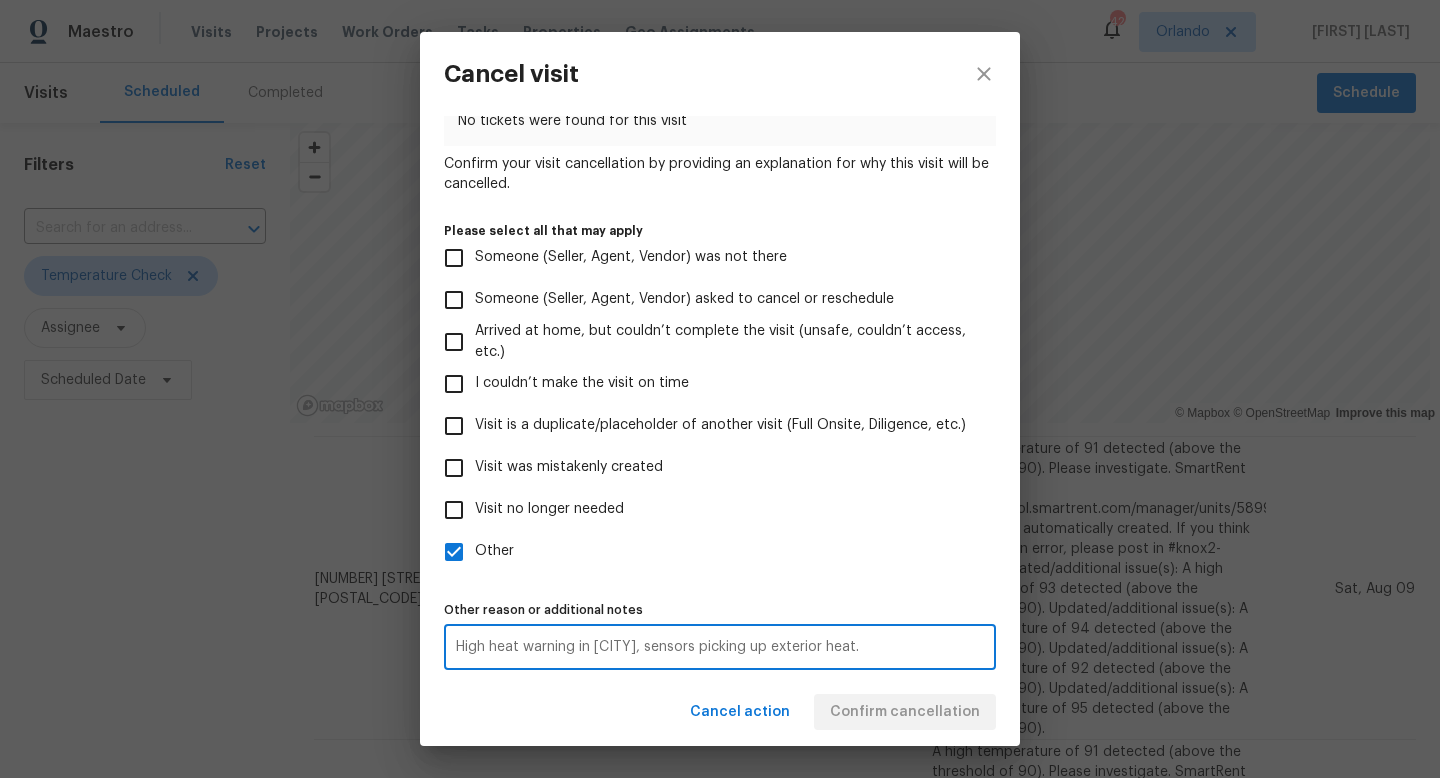 type on "High heat warning in [CITY], sensors picking up exterior heat." 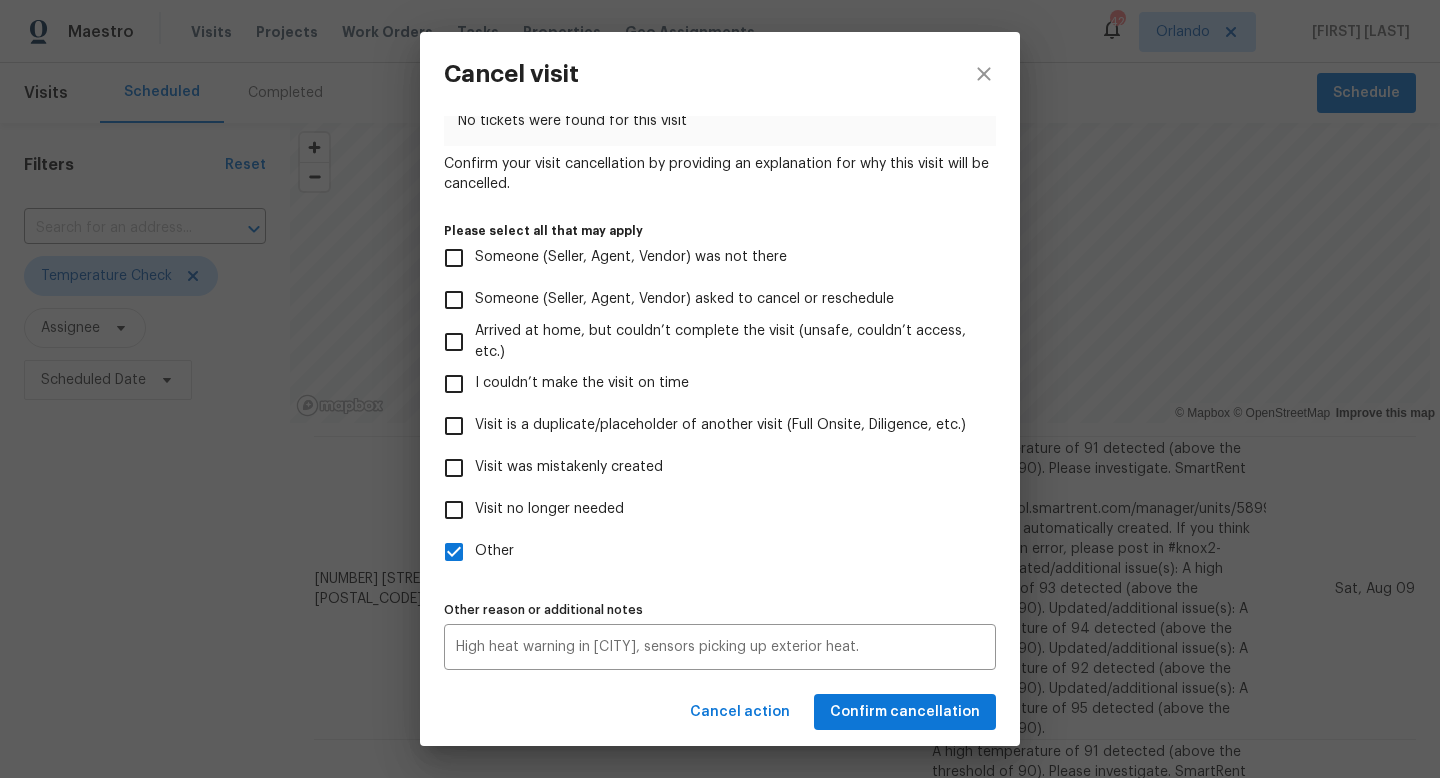 click on "Cancel action Confirm cancellation" at bounding box center (720, 712) 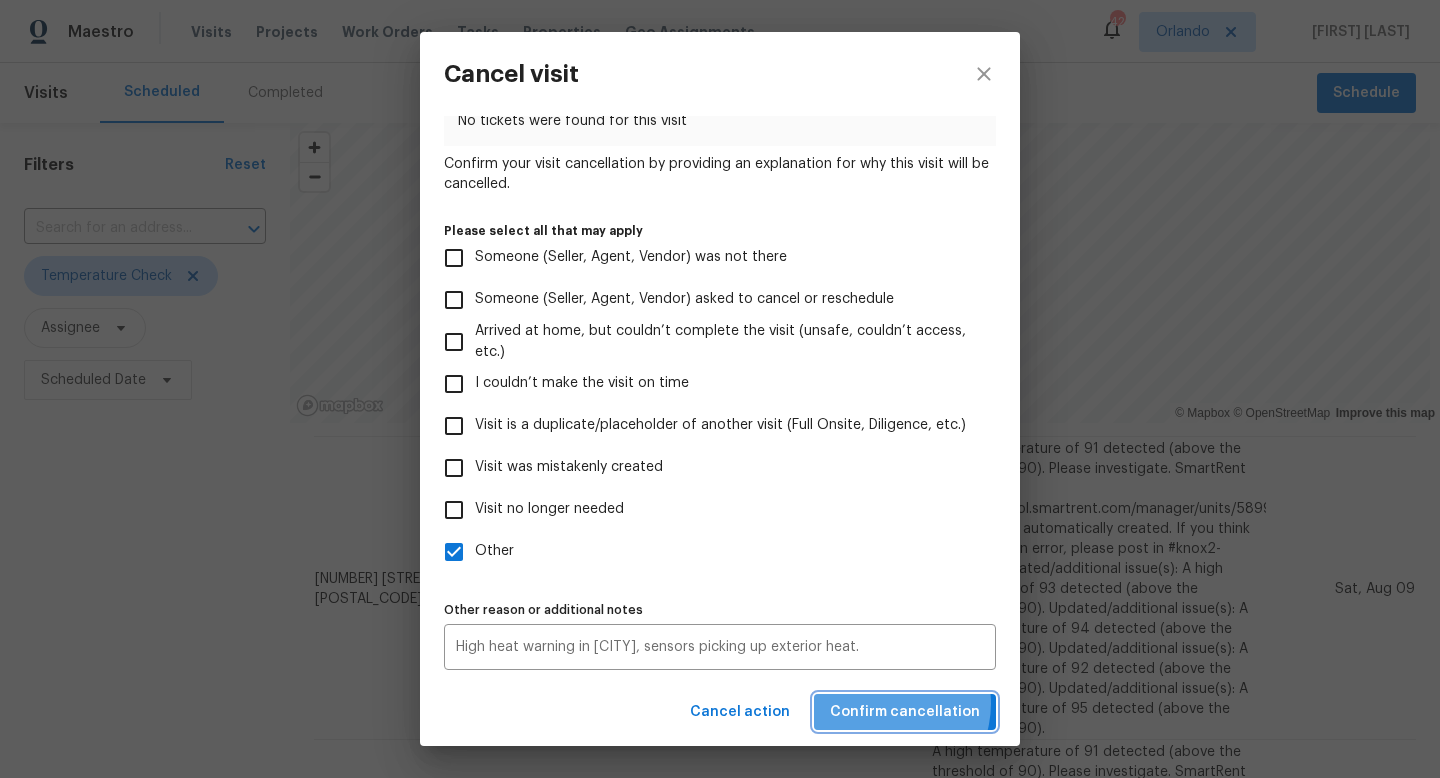 click on "Confirm cancellation" at bounding box center [905, 712] 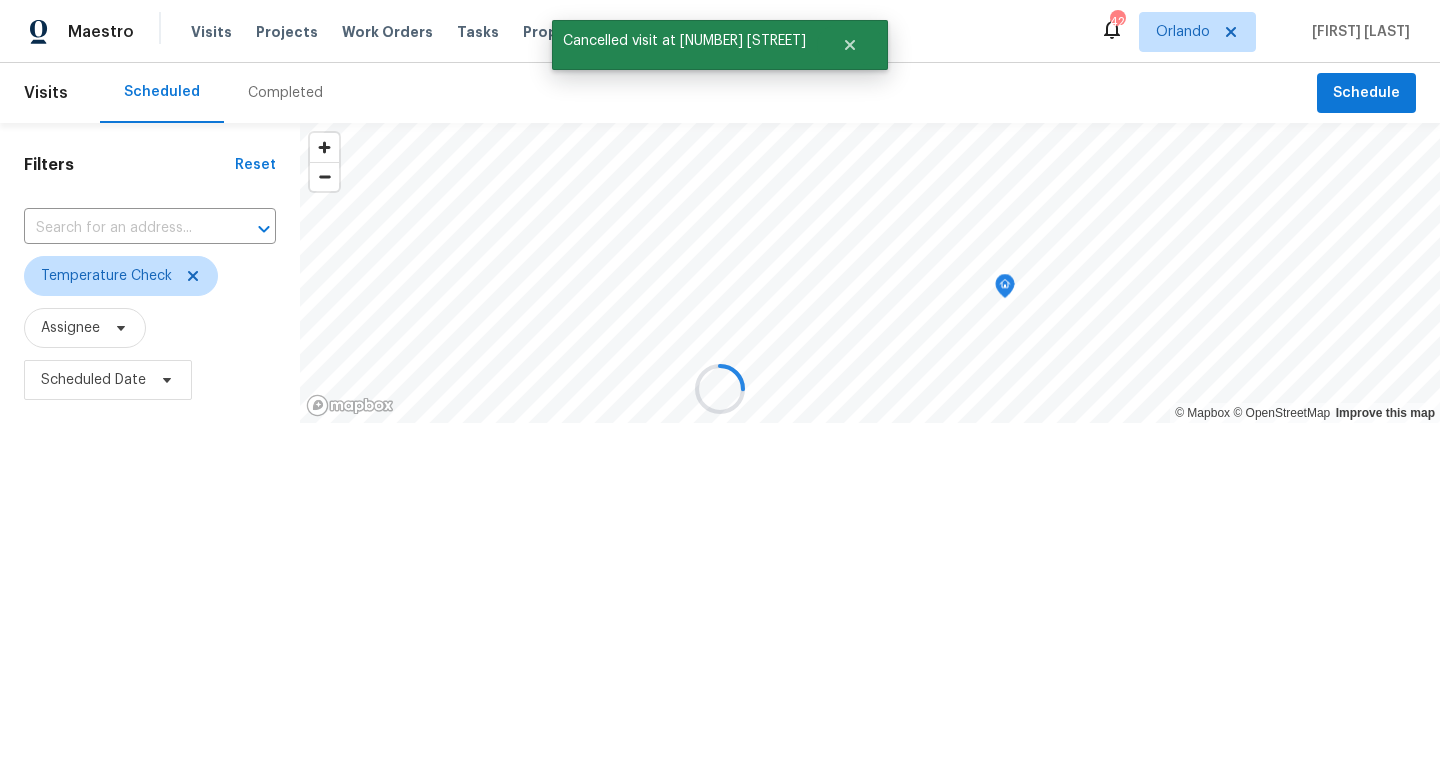 scroll, scrollTop: 0, scrollLeft: 0, axis: both 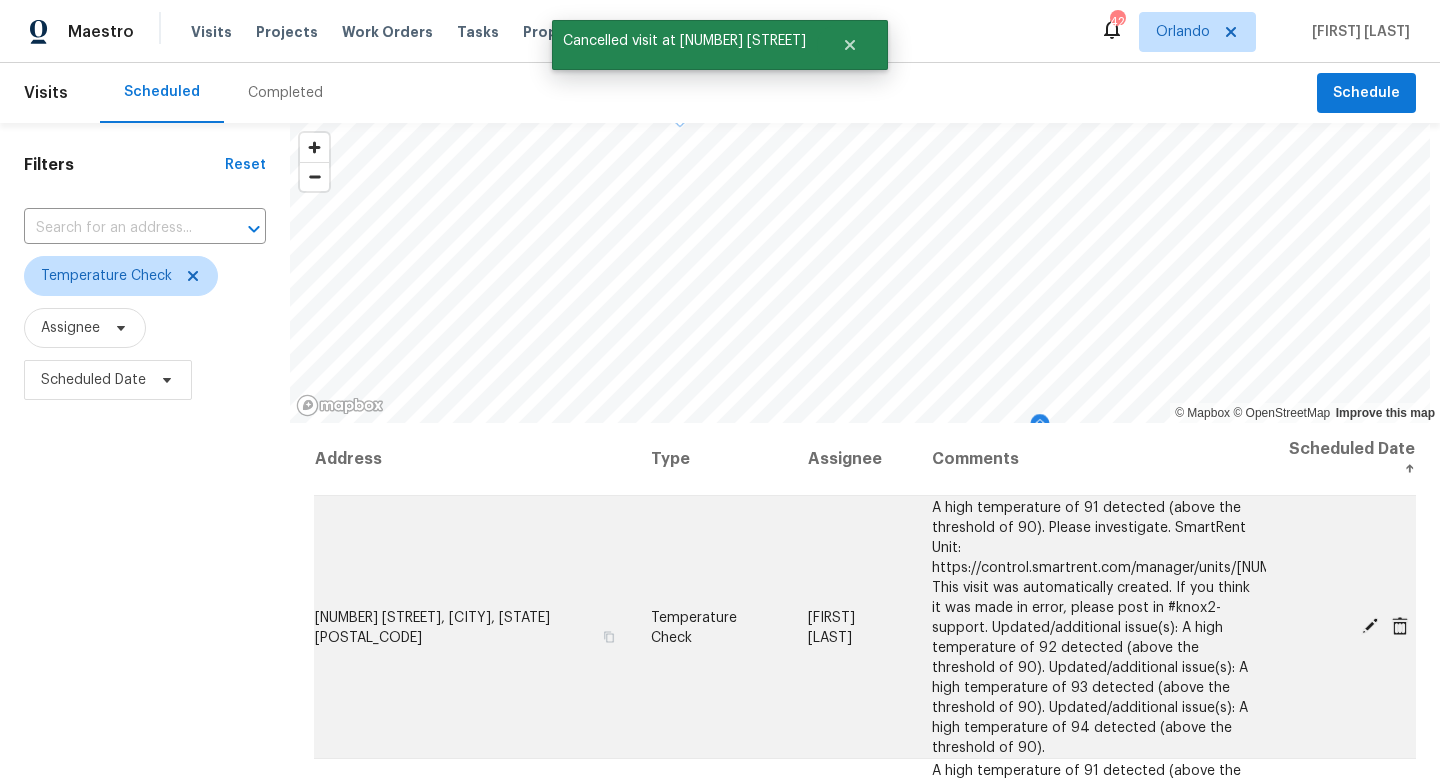 click 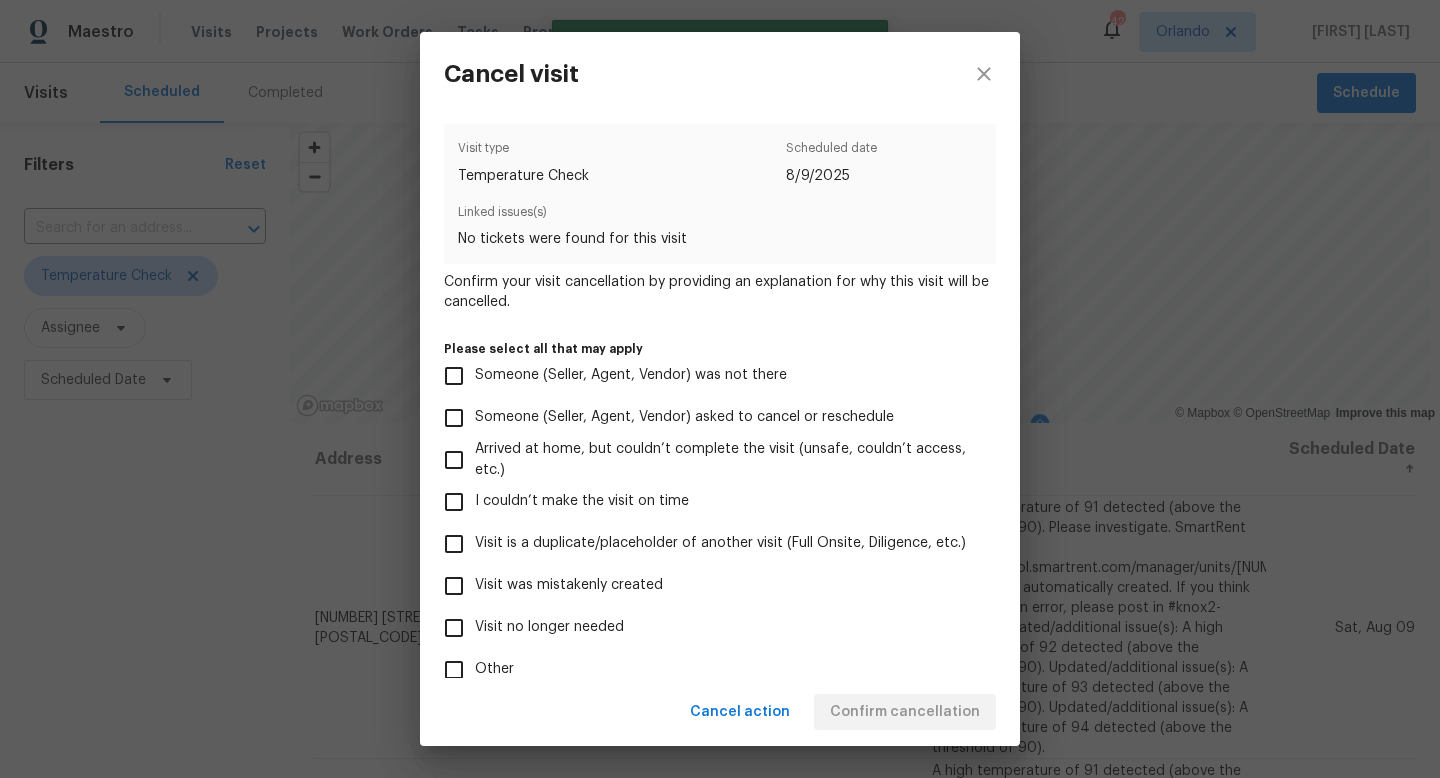 click on "Other" at bounding box center (454, 670) 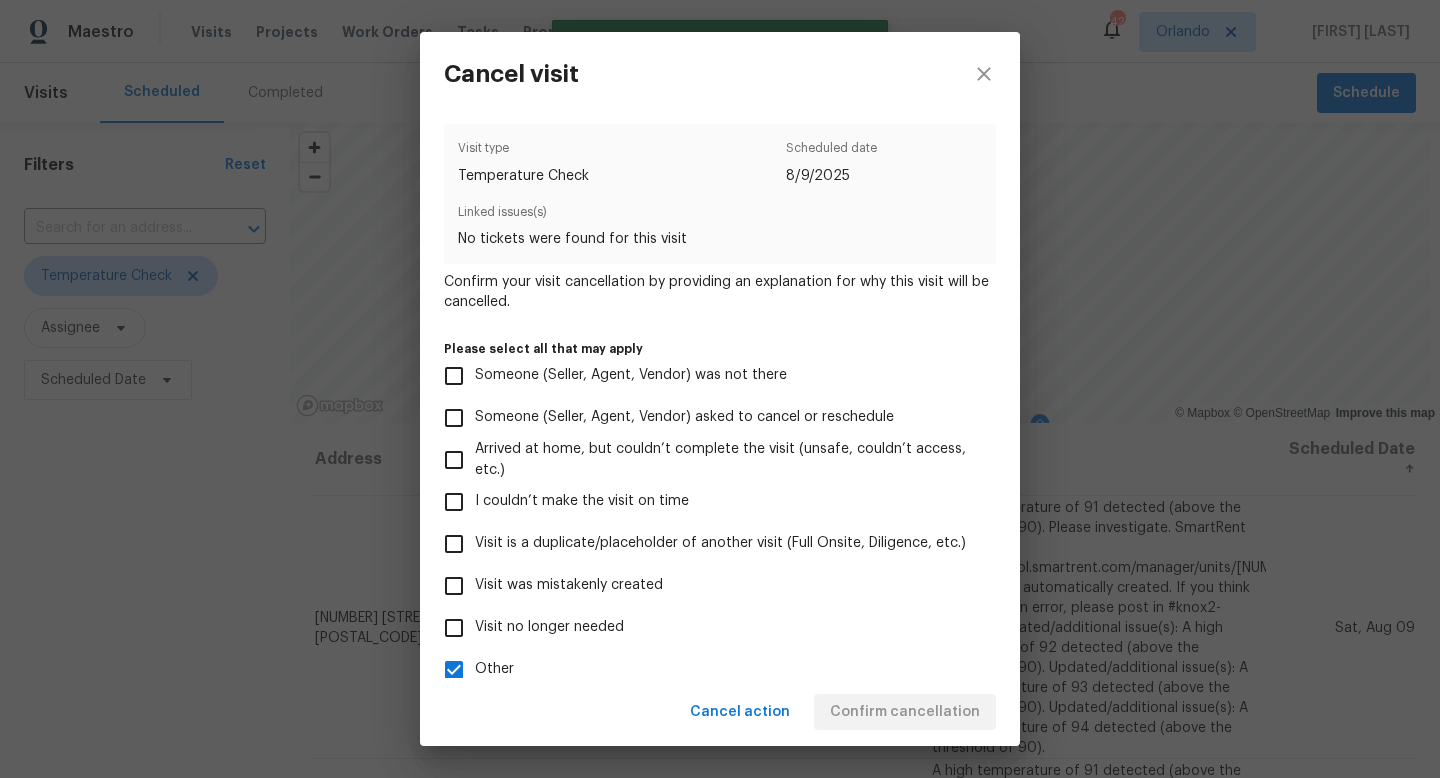 scroll, scrollTop: 118, scrollLeft: 0, axis: vertical 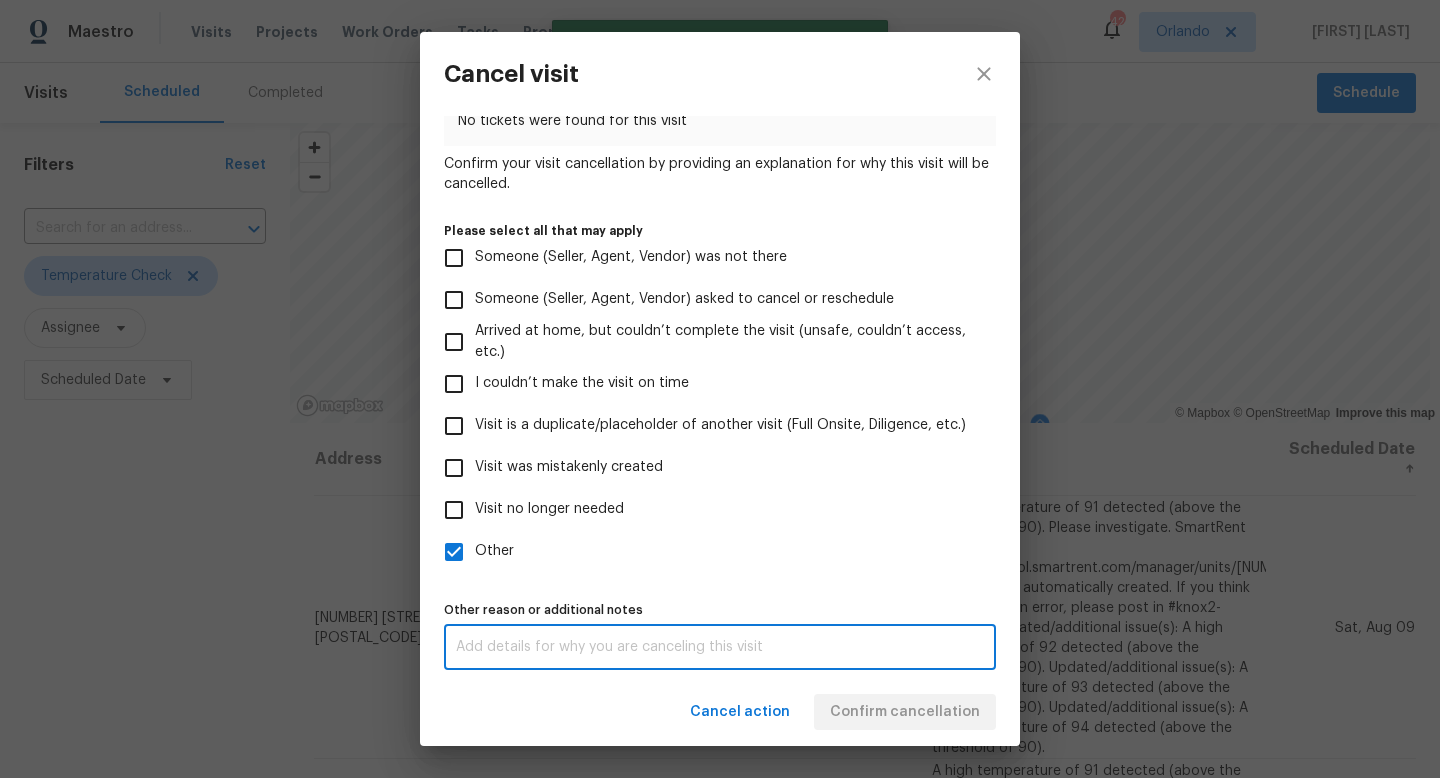 click at bounding box center [720, 647] 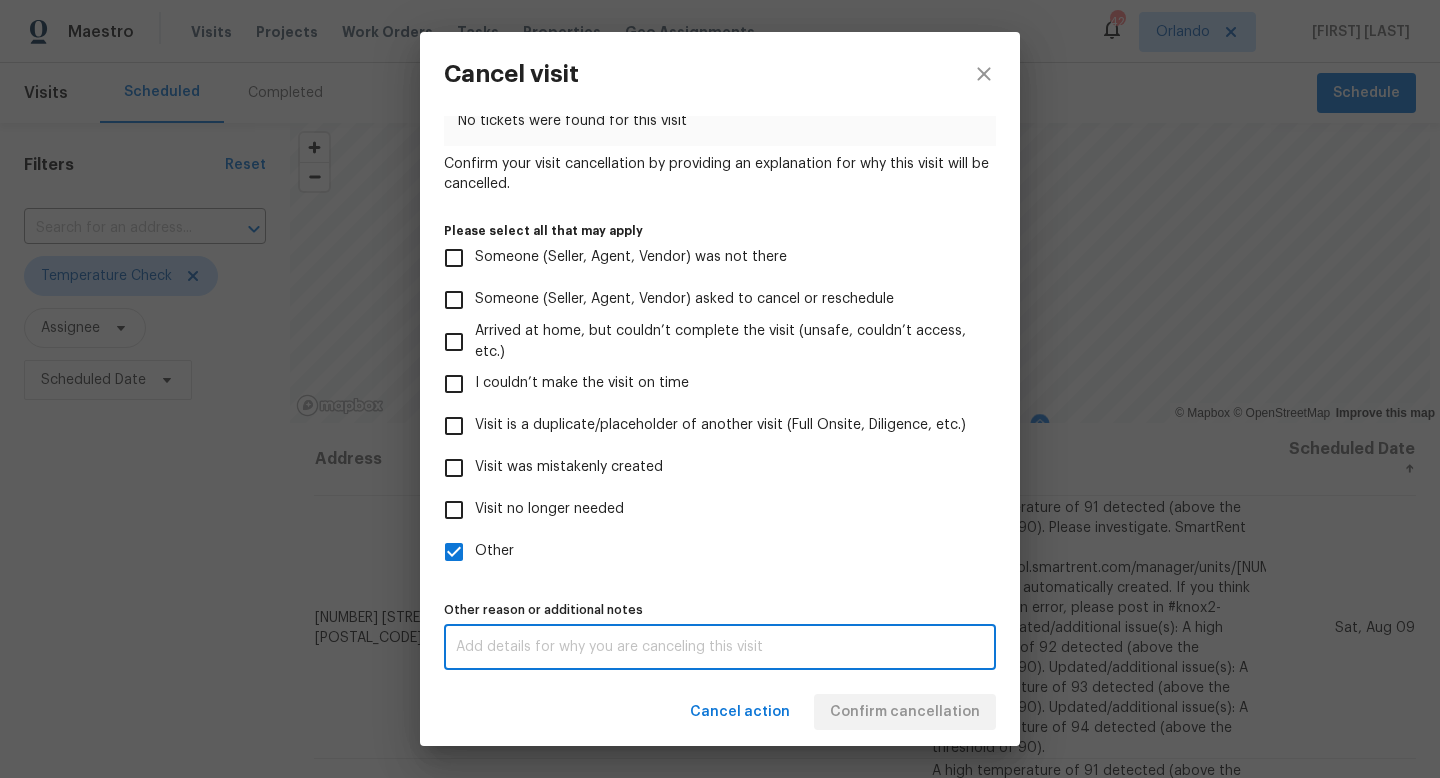 paste on "High heat warning in [CITY], sensors picking up exterior heat." 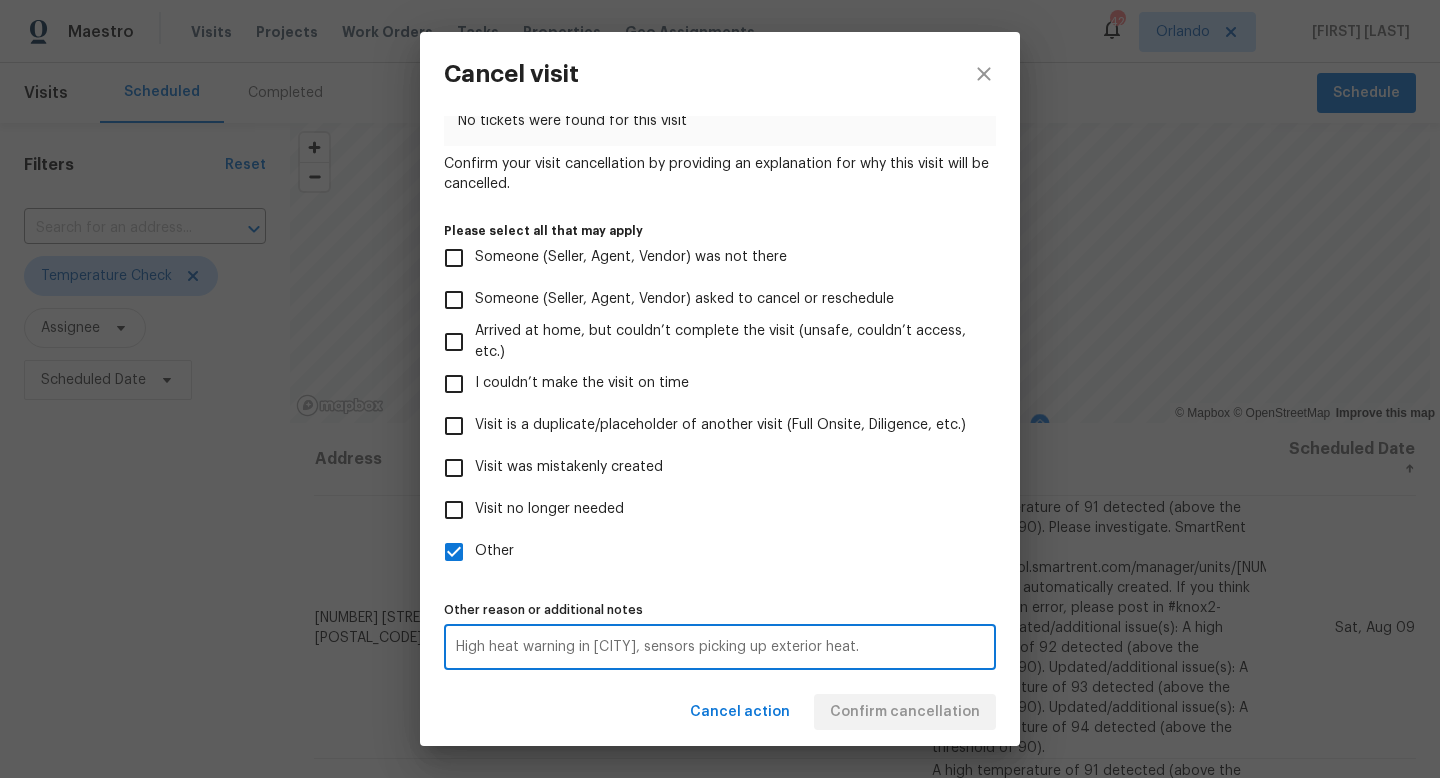 type on "High heat warning in [CITY], sensors picking up exterior heat." 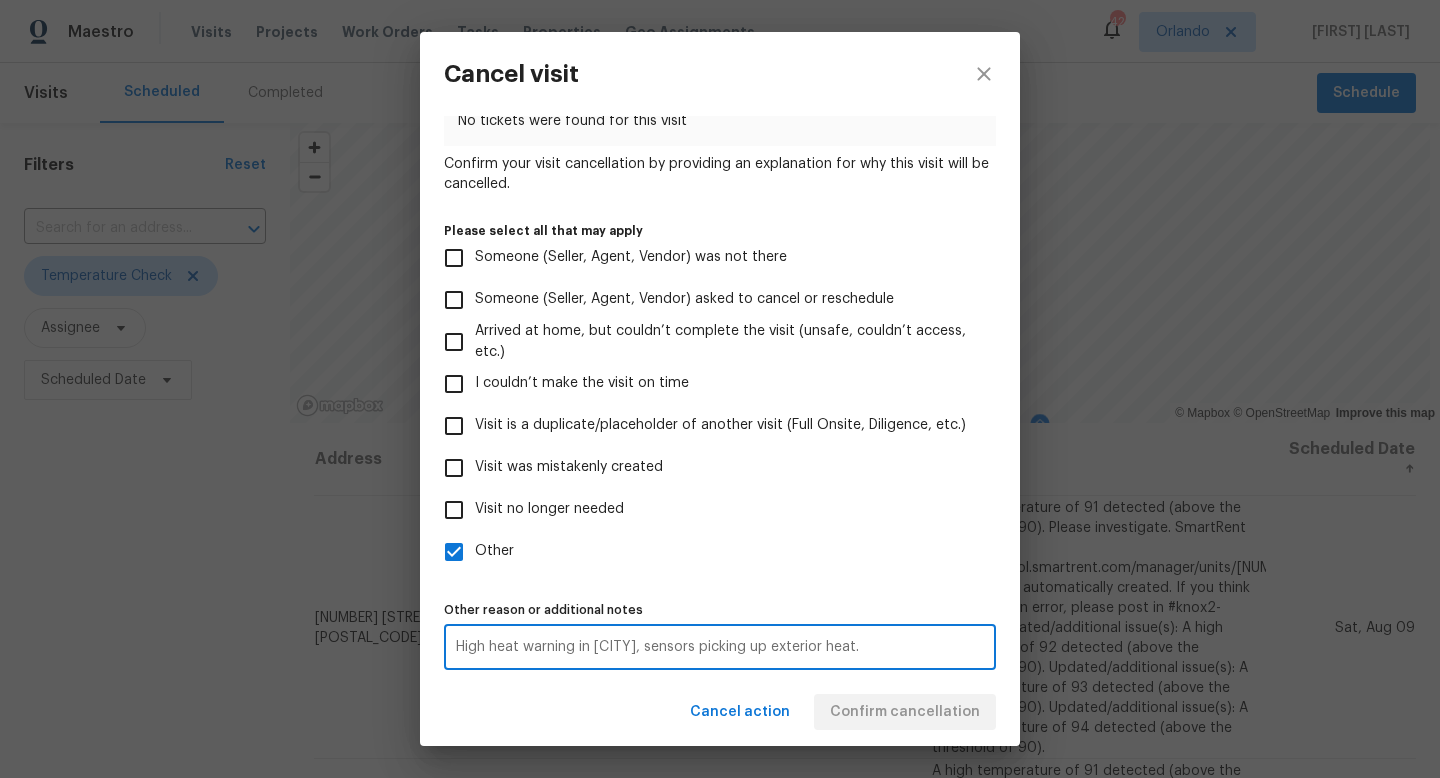 click on "Cancel action Confirm cancellation" at bounding box center [720, 712] 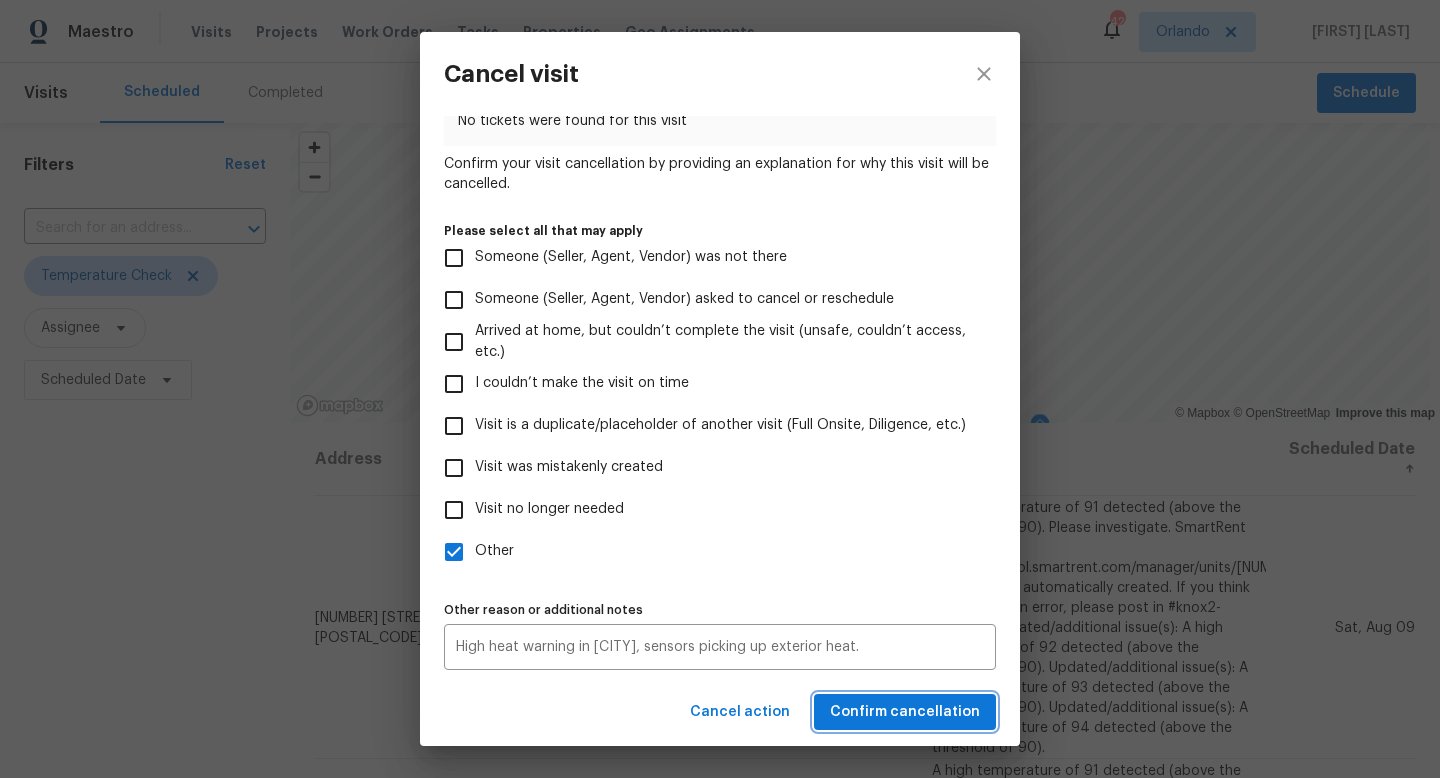 click on "Confirm cancellation" at bounding box center (905, 712) 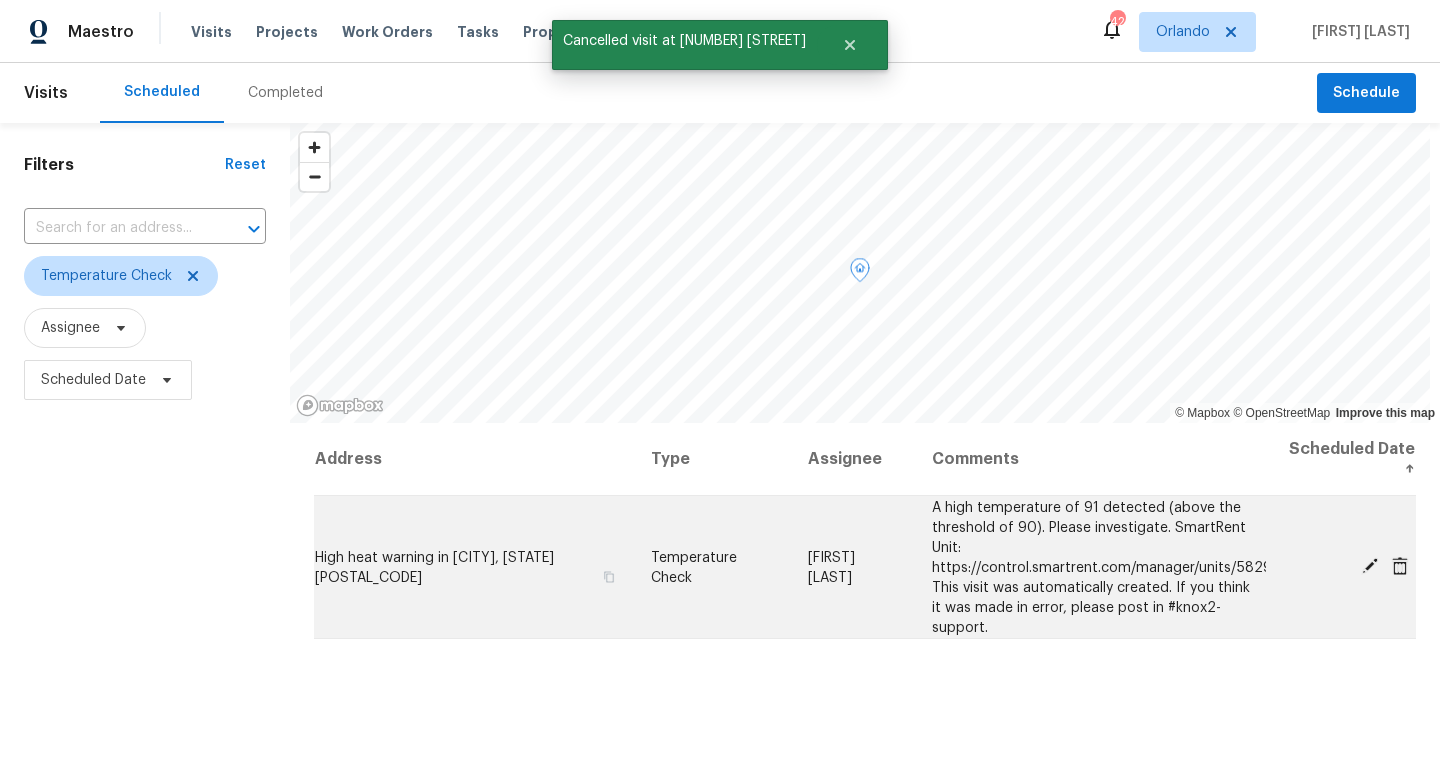 click 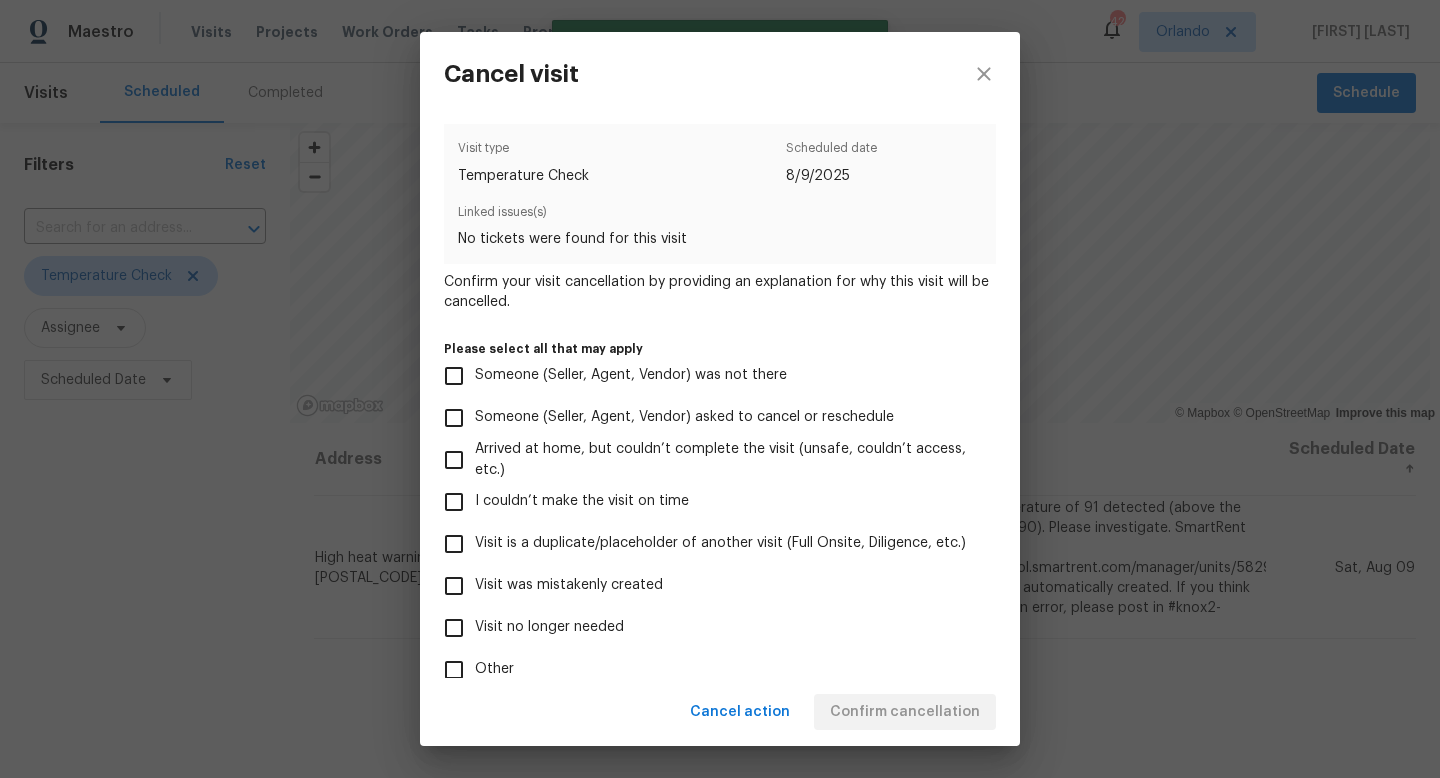 click on "Other" at bounding box center (454, 670) 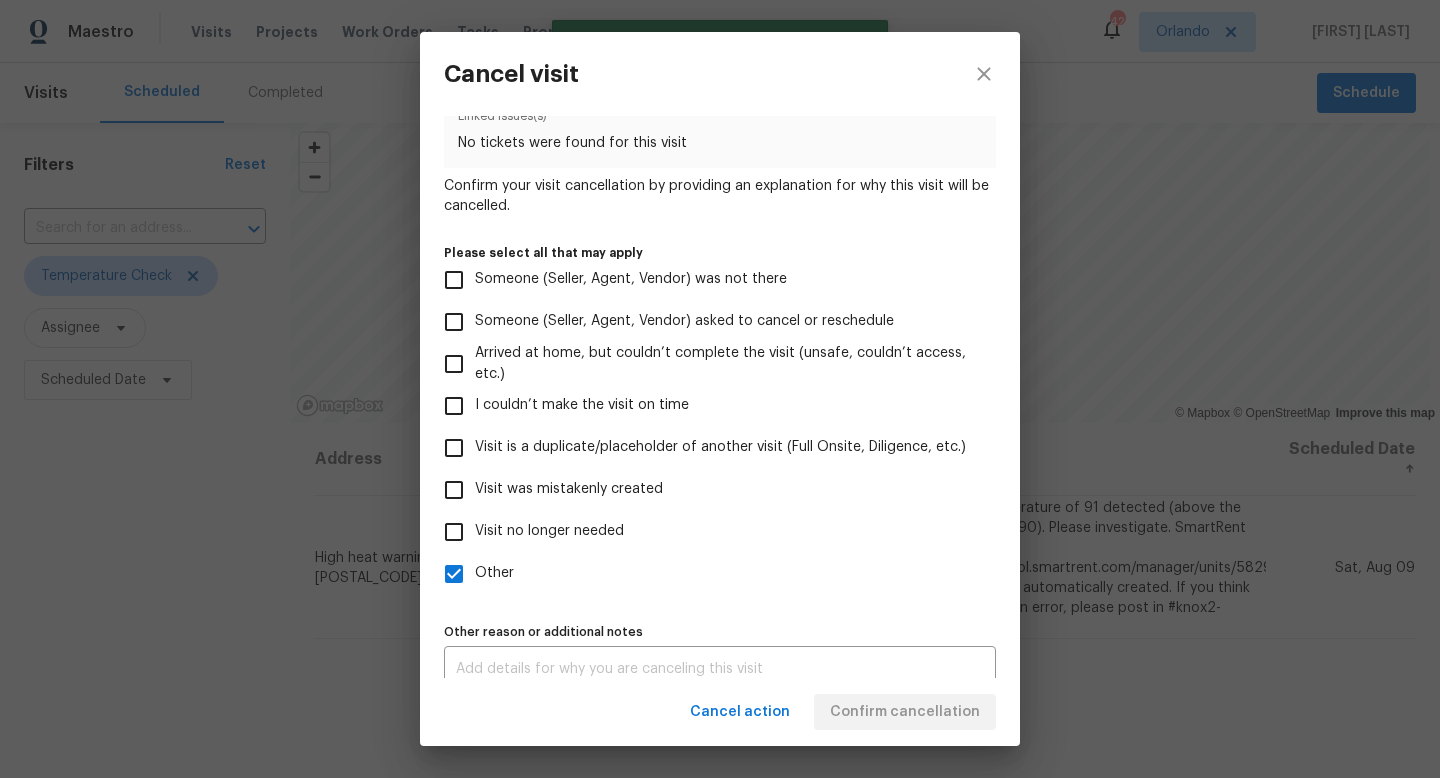 scroll, scrollTop: 118, scrollLeft: 0, axis: vertical 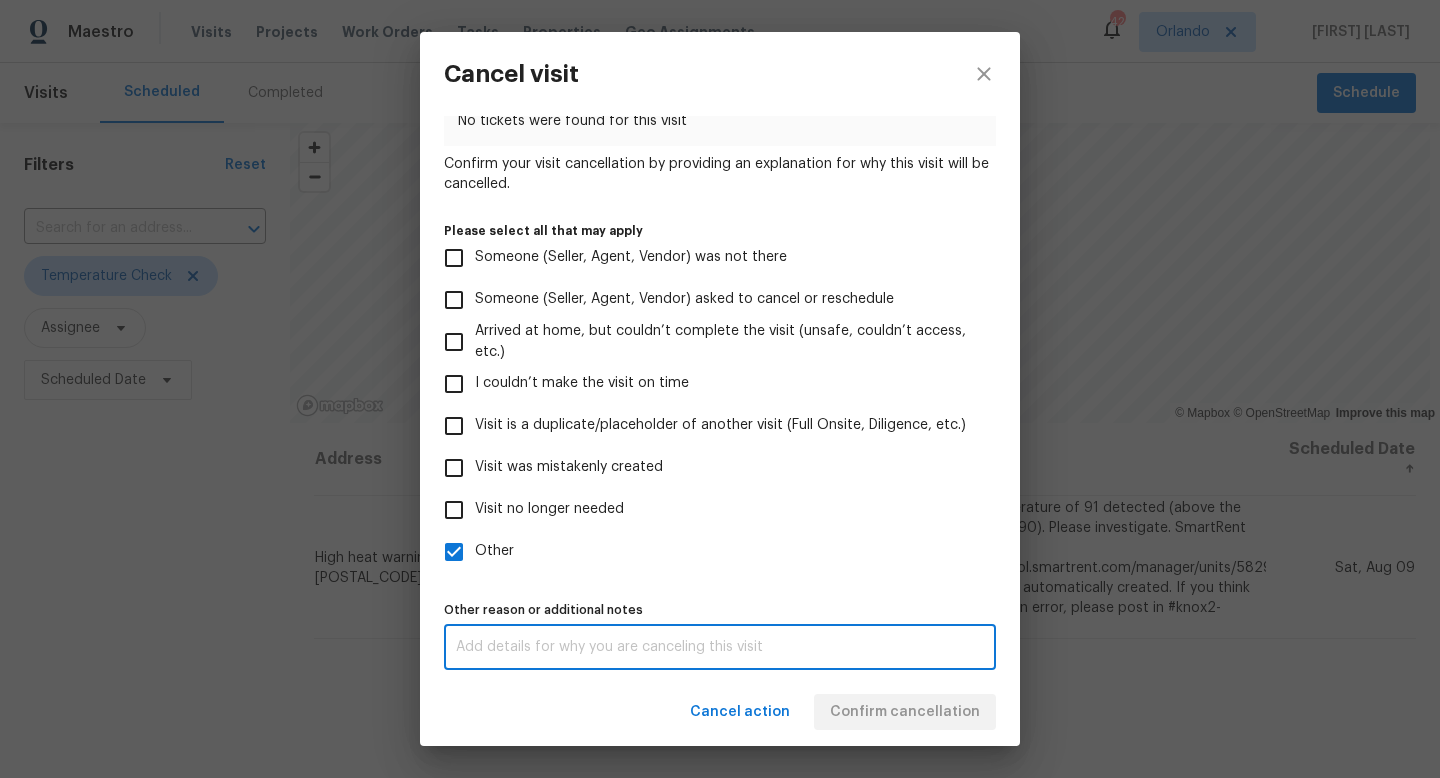 click at bounding box center [720, 647] 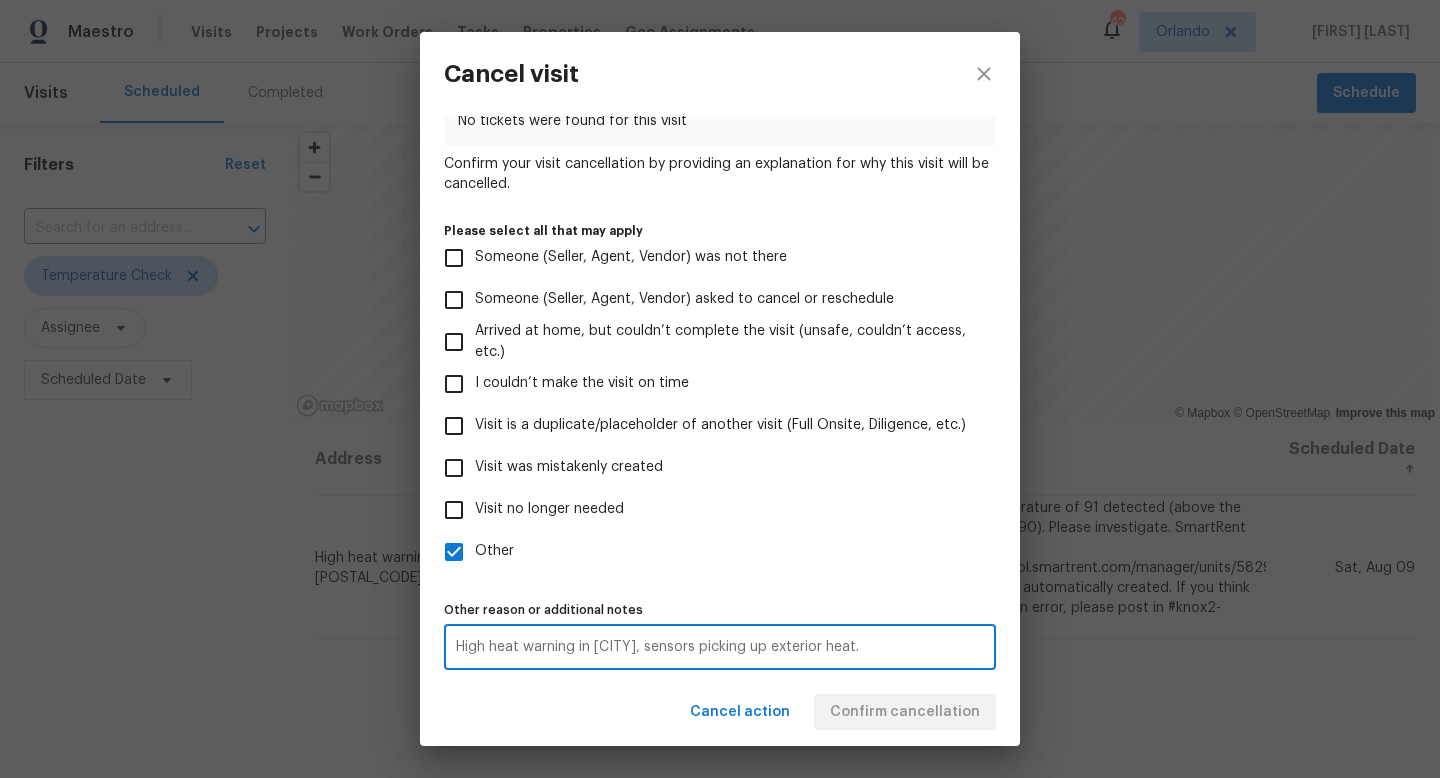 type on "High heat warning in [CITY], sensors picking up exterior heat." 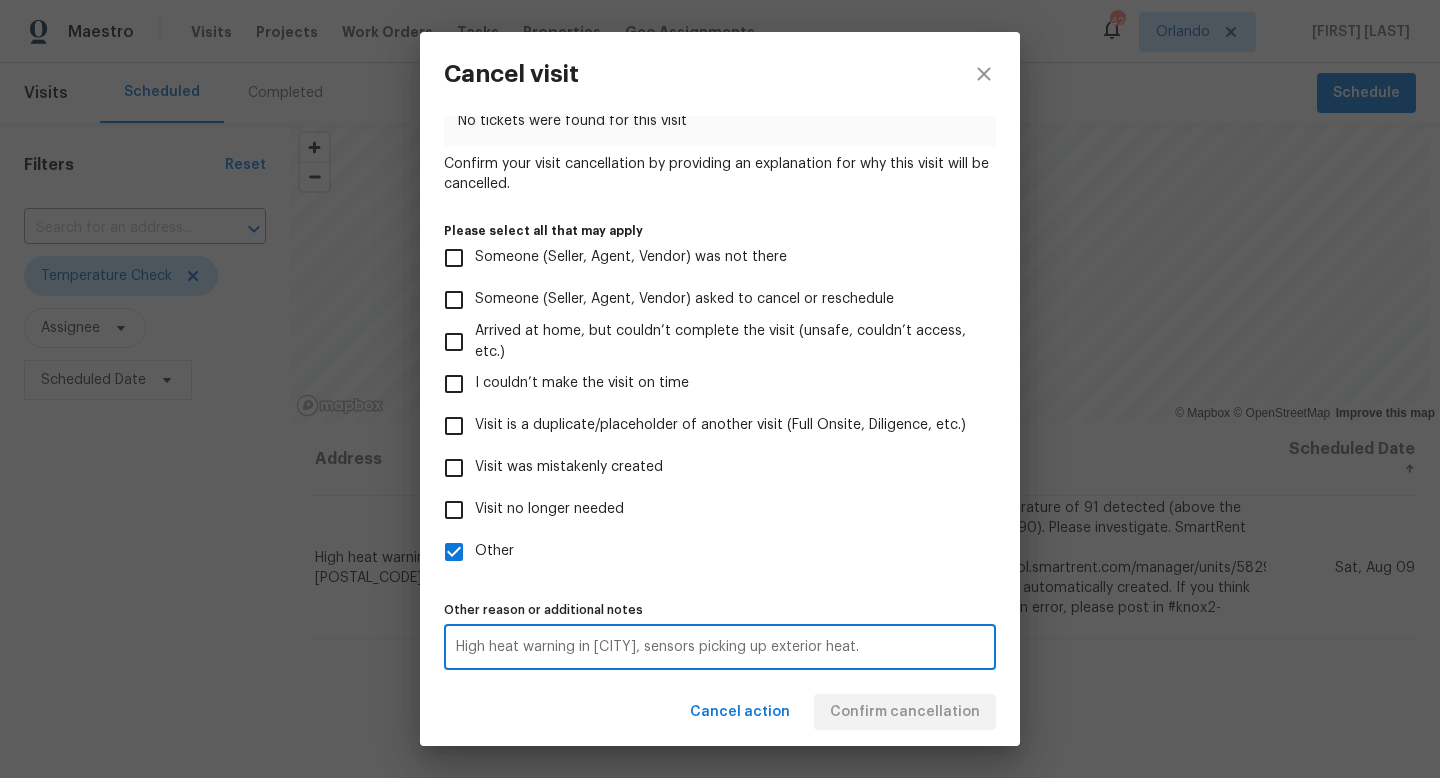 click on "Cancel action Confirm cancellation" at bounding box center [720, 712] 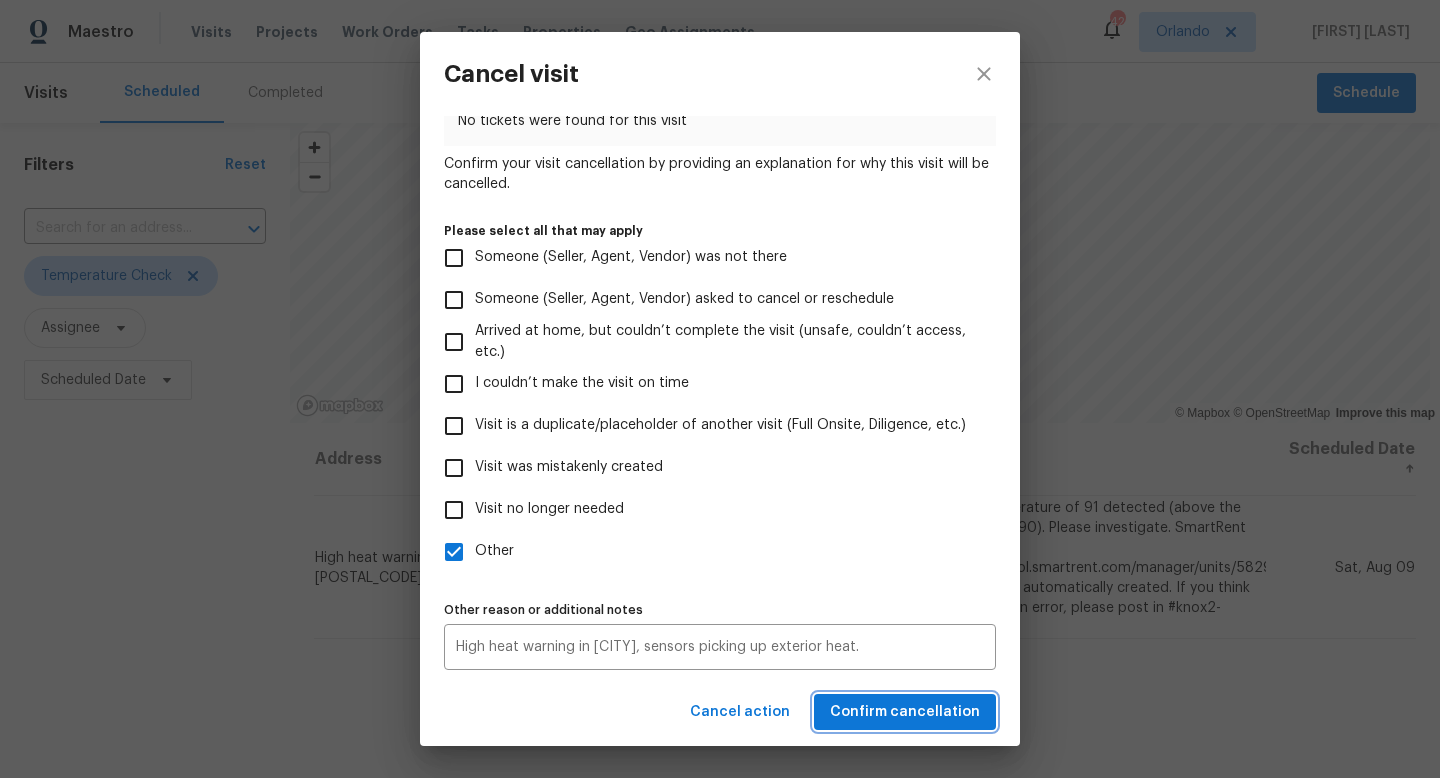click on "Confirm cancellation" at bounding box center (905, 712) 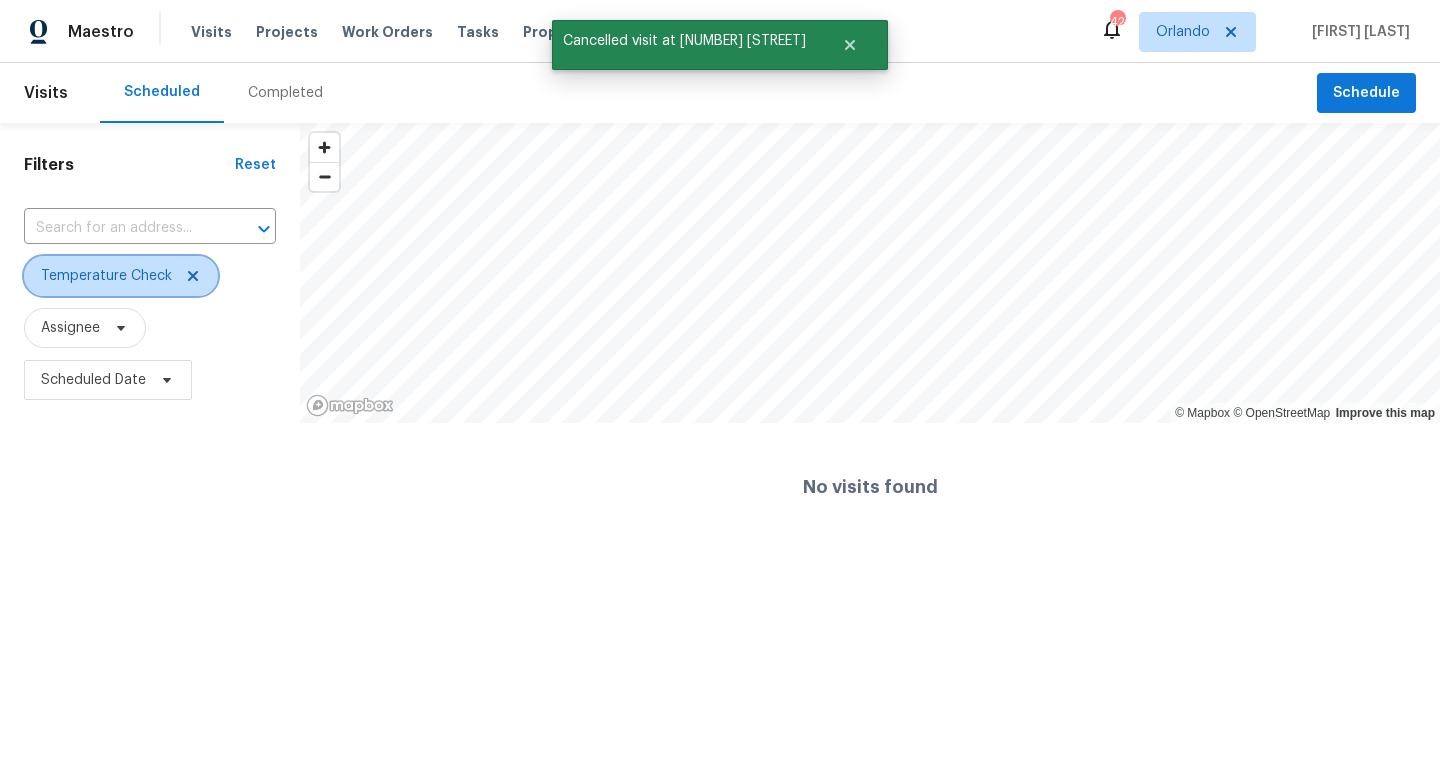 click on "Temperature Check" at bounding box center (121, 276) 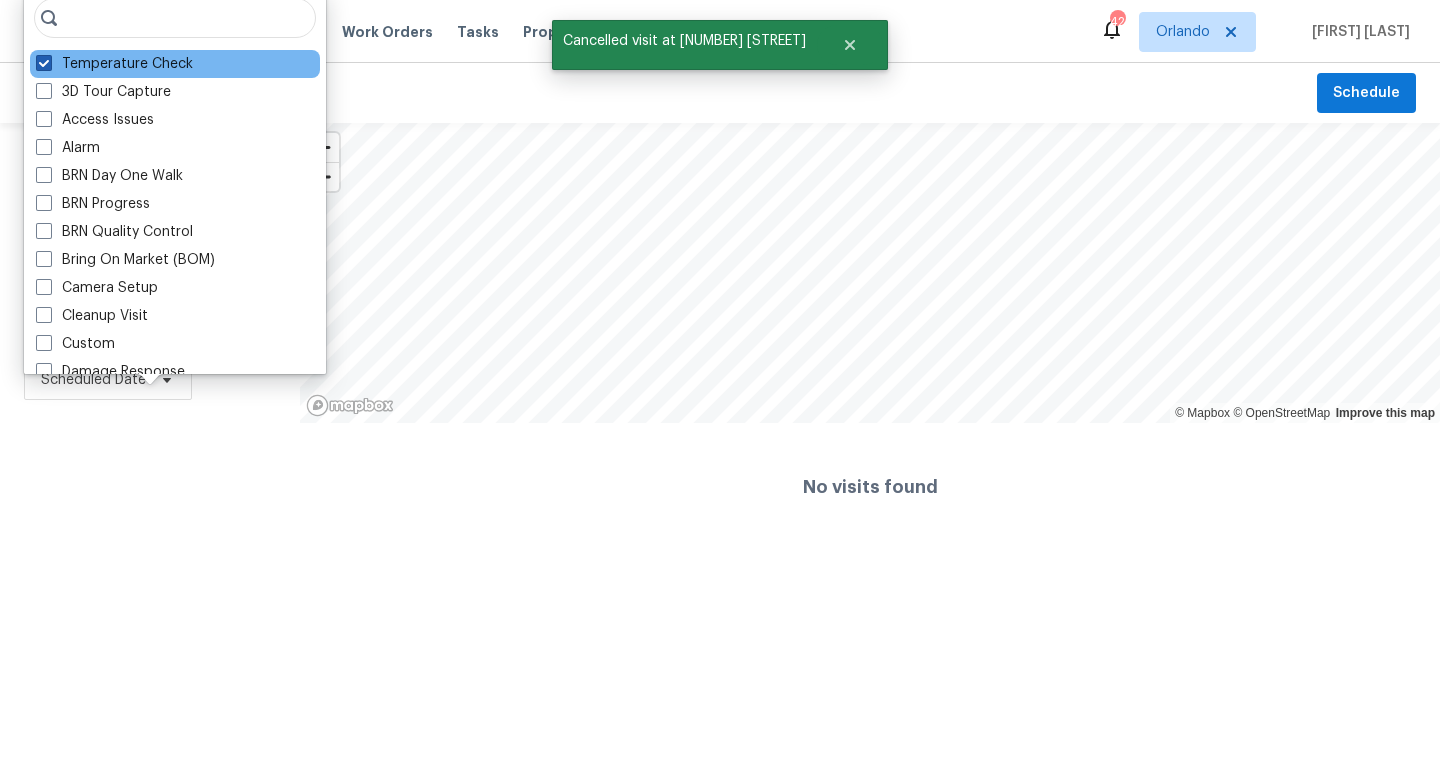 click at bounding box center [44, 63] 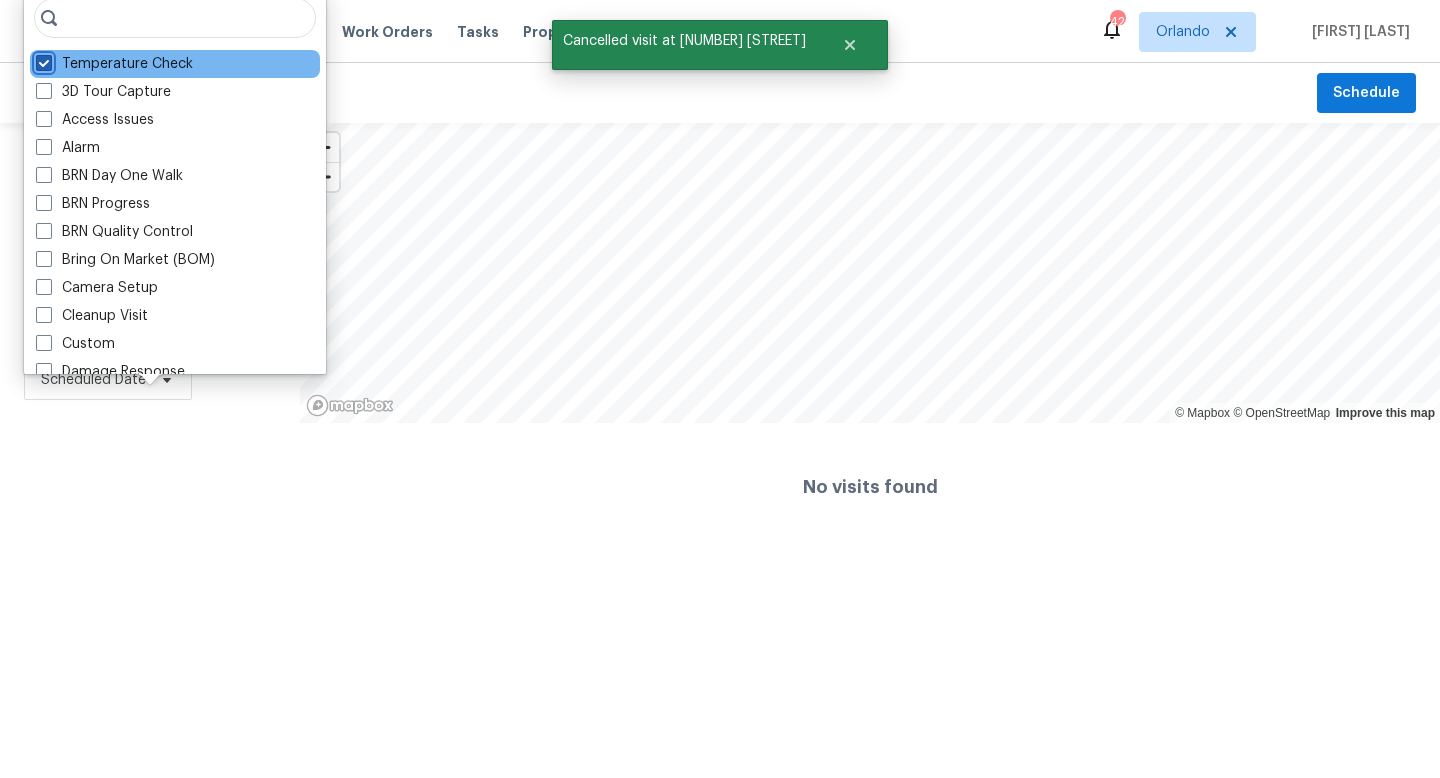 click on "Temperature Check" at bounding box center (42, 60) 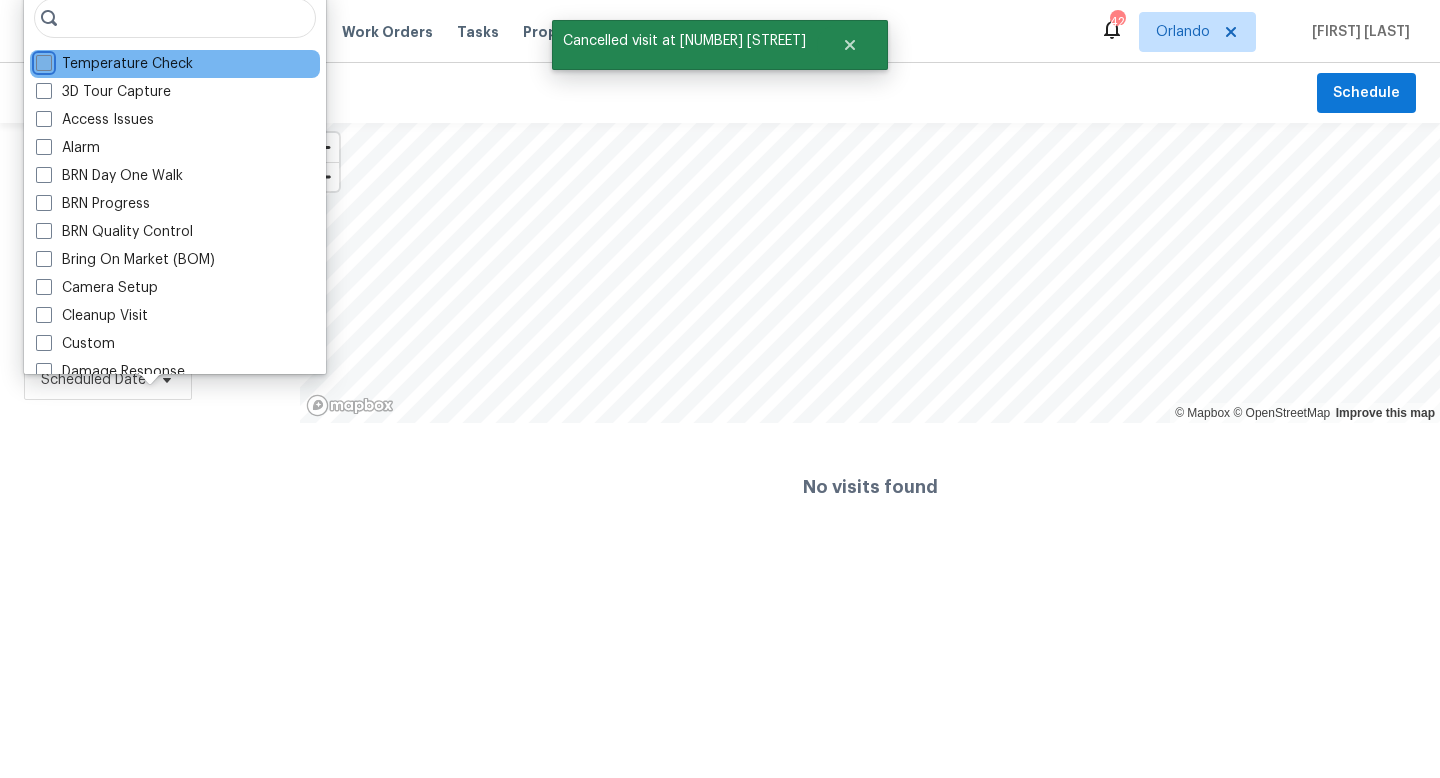 checkbox on "false" 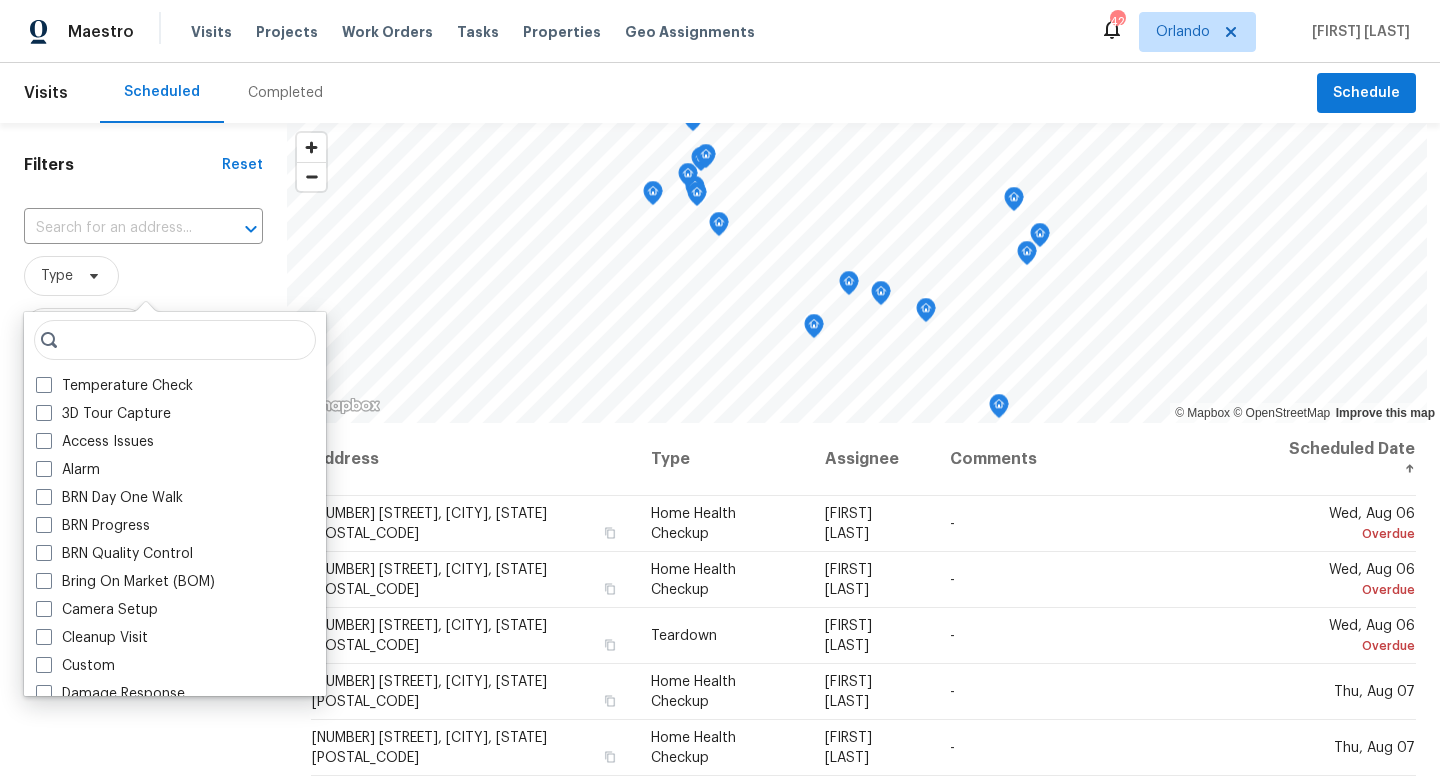 click on "Scheduled Completed" at bounding box center [708, 93] 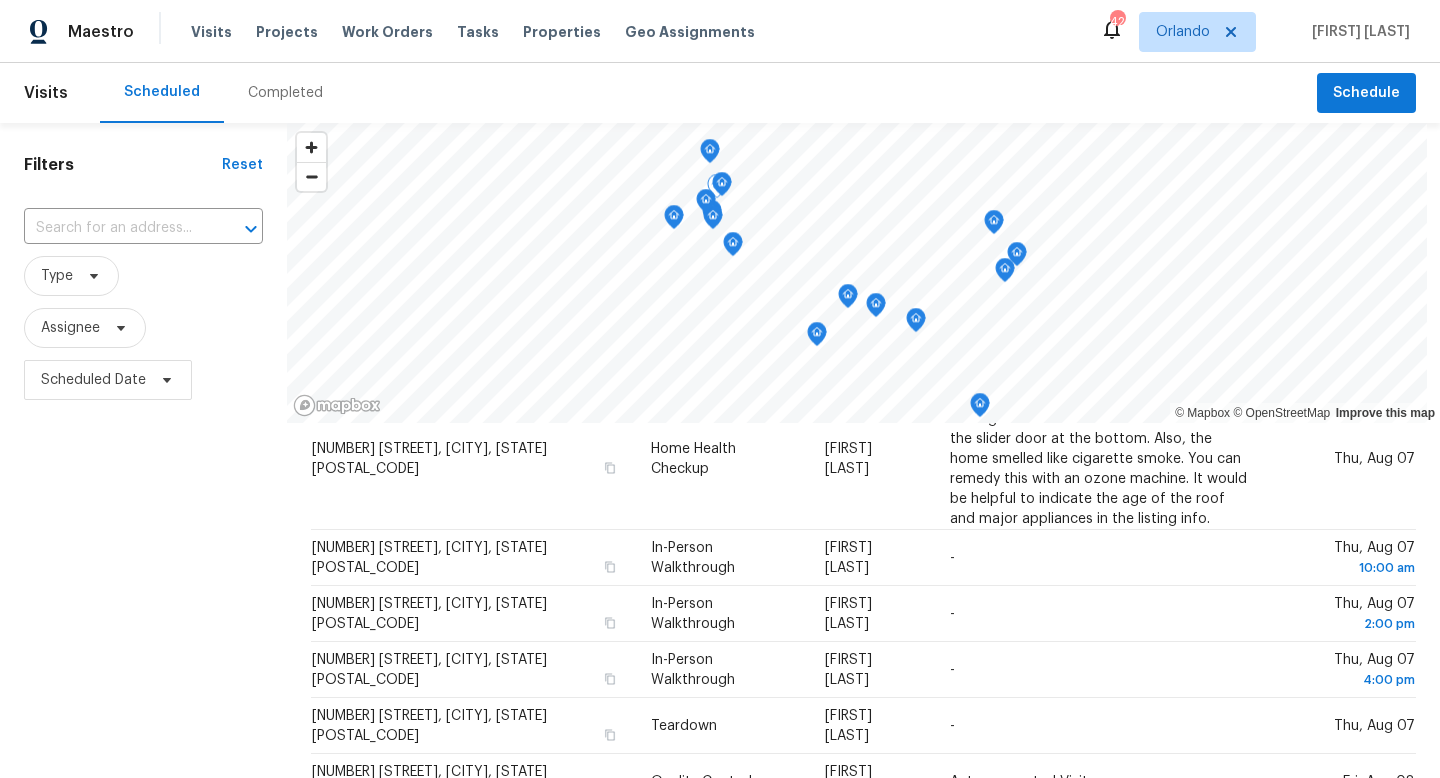 scroll, scrollTop: 710, scrollLeft: 0, axis: vertical 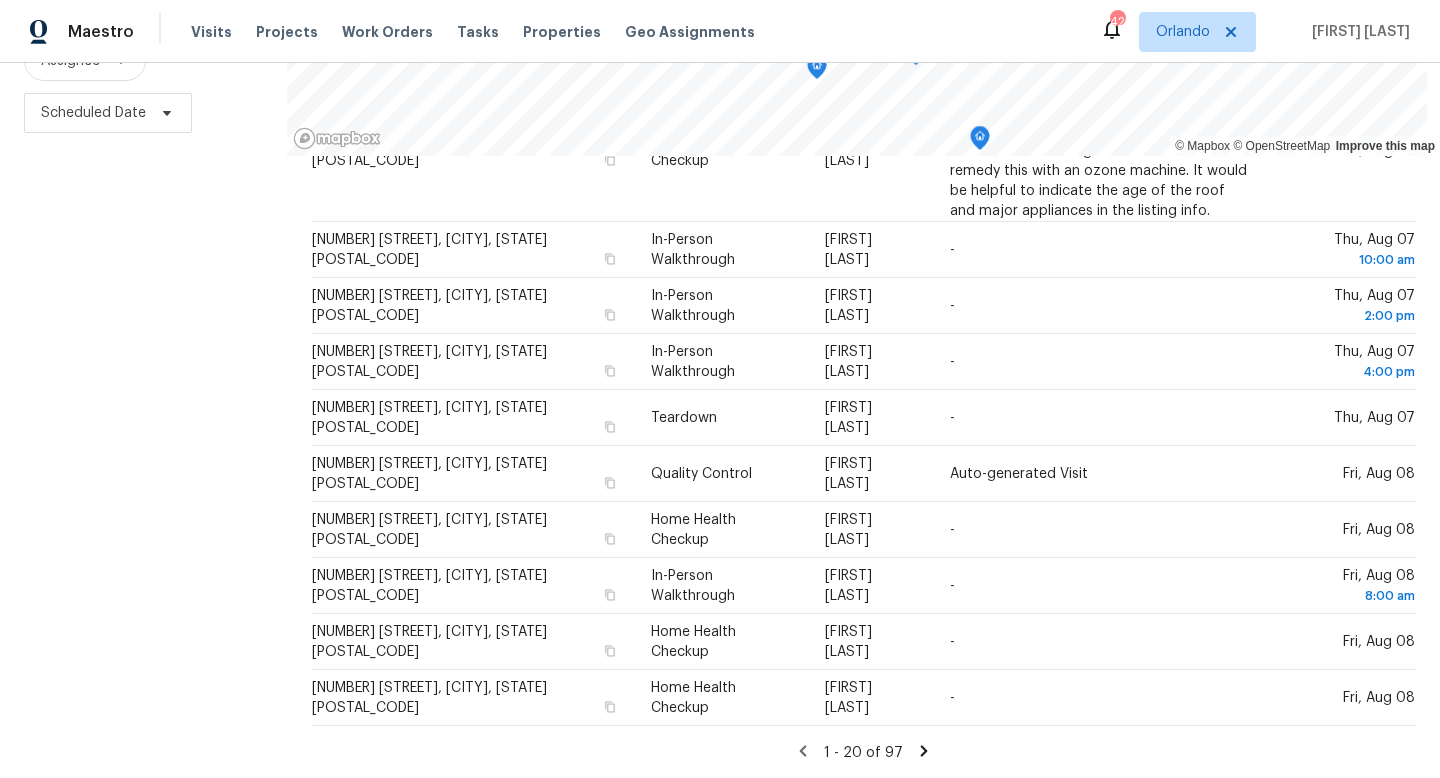 click 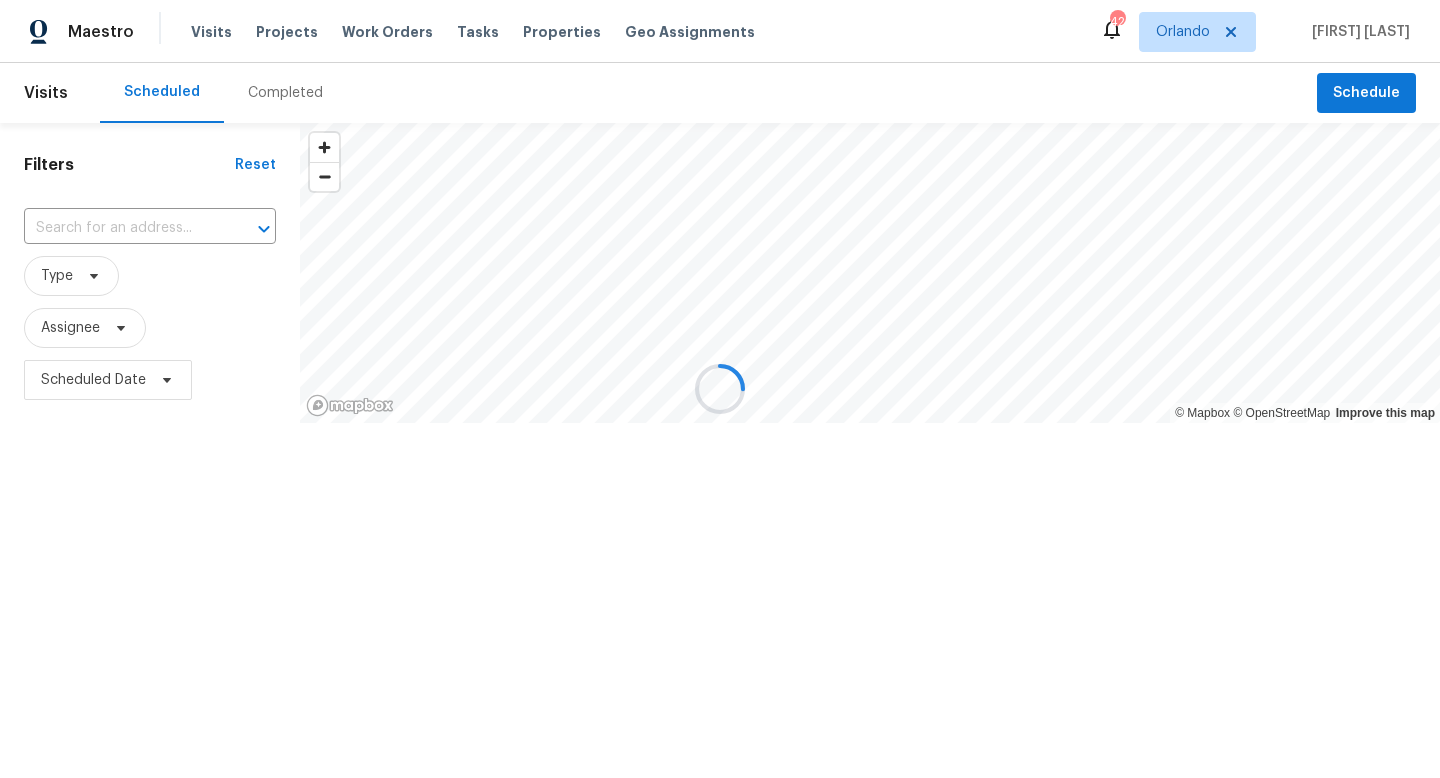 scroll, scrollTop: 0, scrollLeft: 0, axis: both 